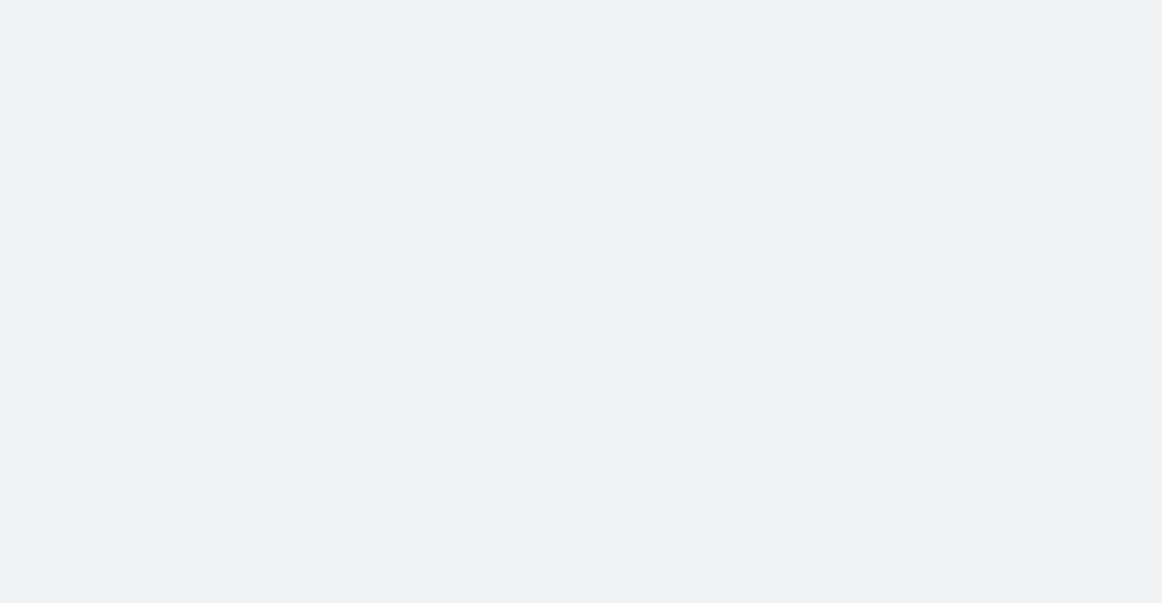 scroll, scrollTop: 0, scrollLeft: 0, axis: both 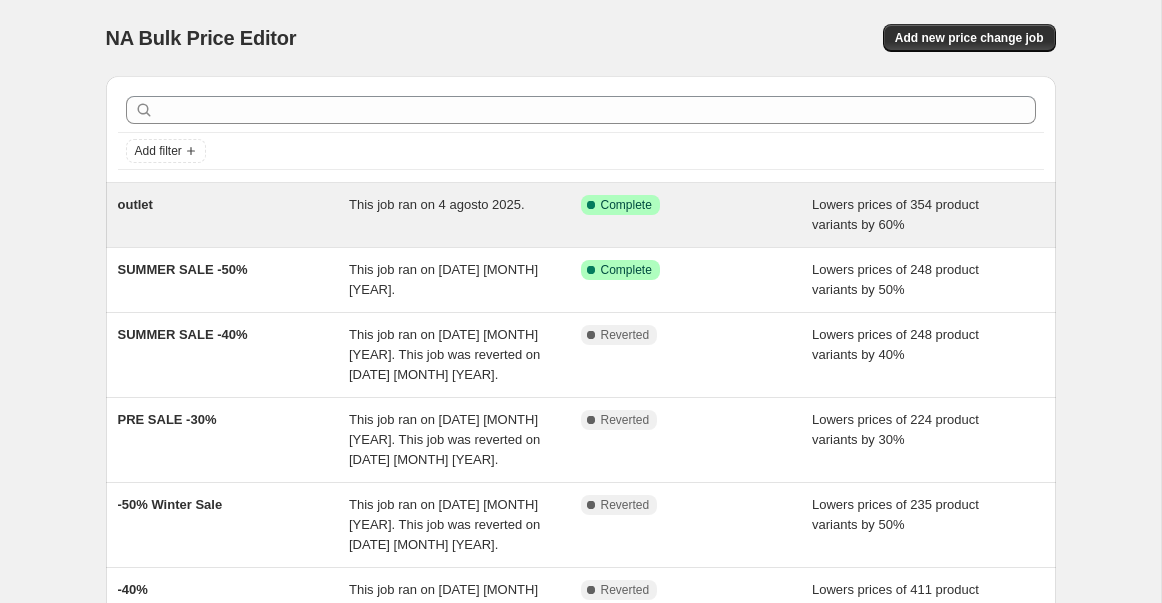 click on "outlet" at bounding box center (234, 215) 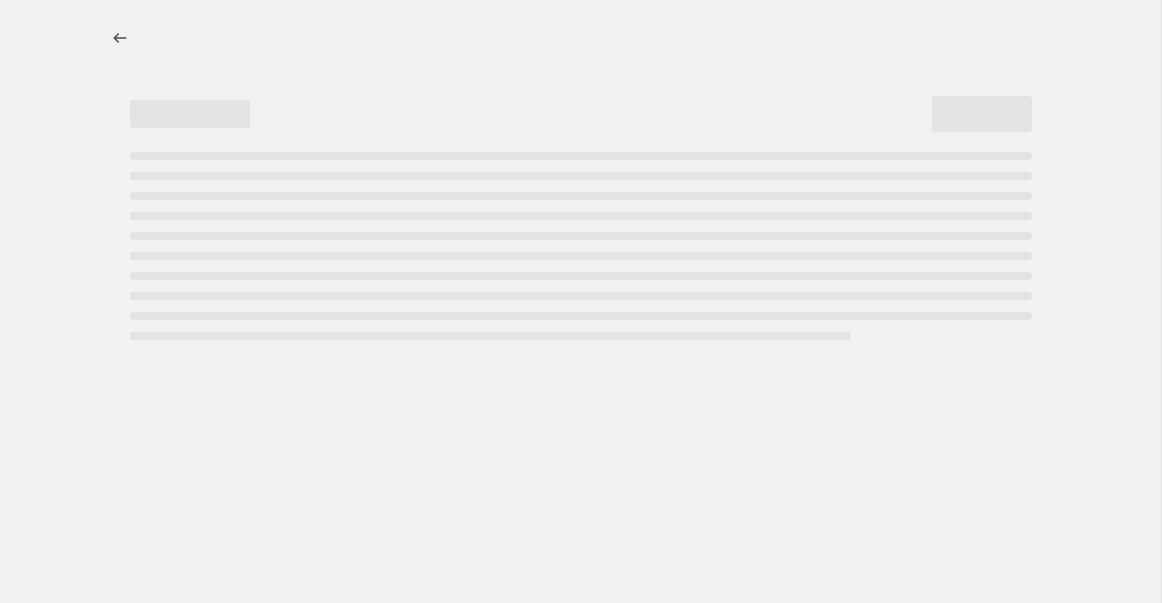 select on "percentage" 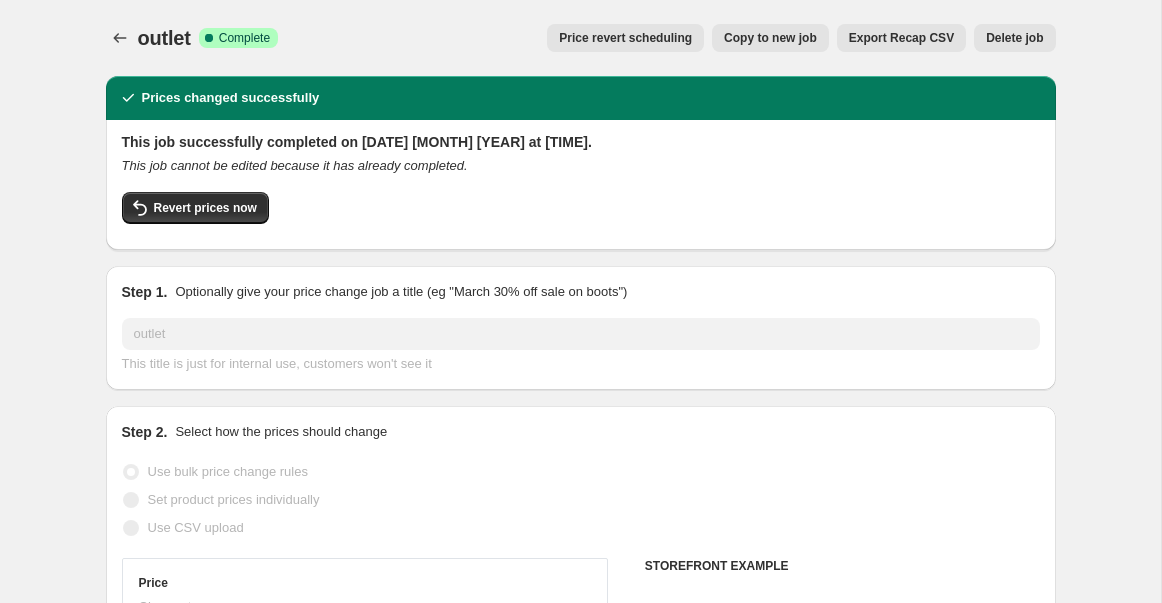 select on "tag" 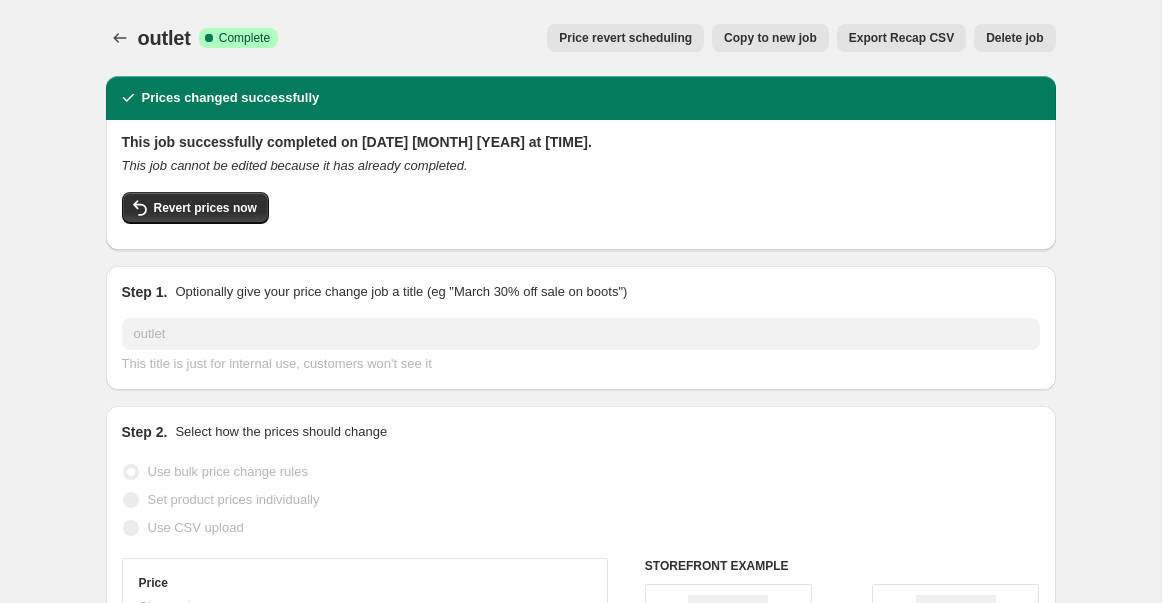scroll, scrollTop: 48, scrollLeft: 0, axis: vertical 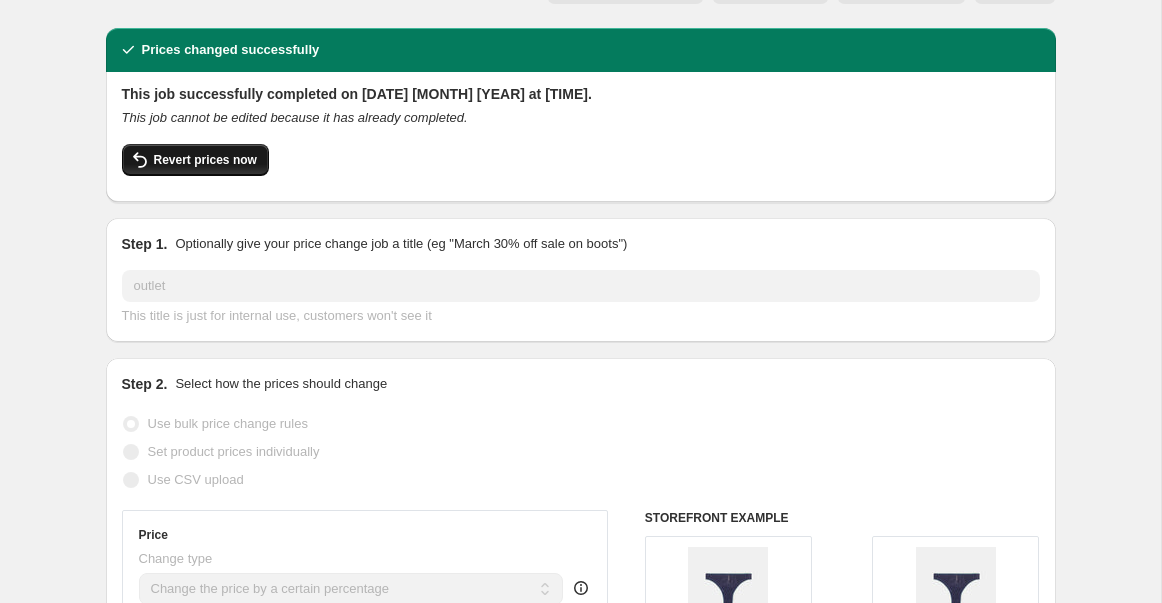 click on "Revert prices now" at bounding box center [195, 160] 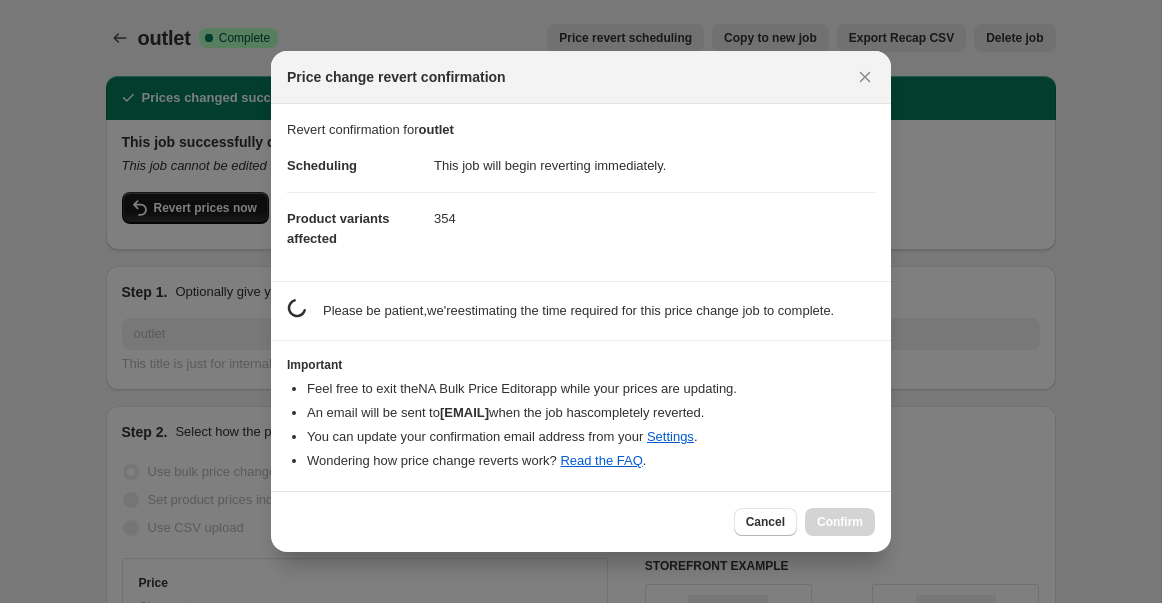 scroll, scrollTop: 0, scrollLeft: 0, axis: both 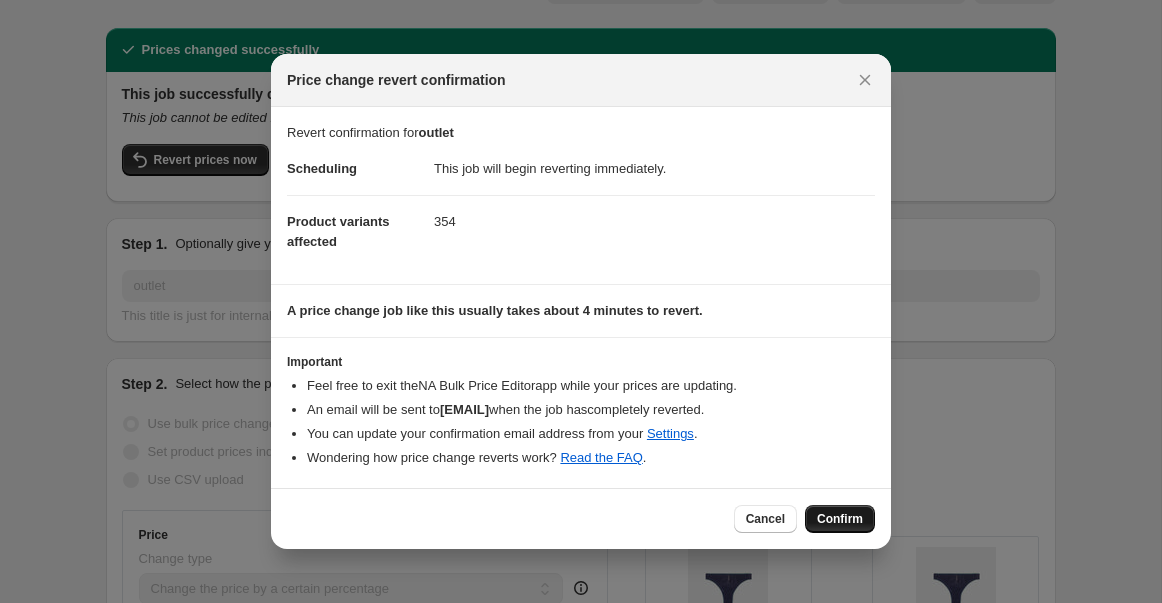 click on "Confirm" at bounding box center [840, 519] 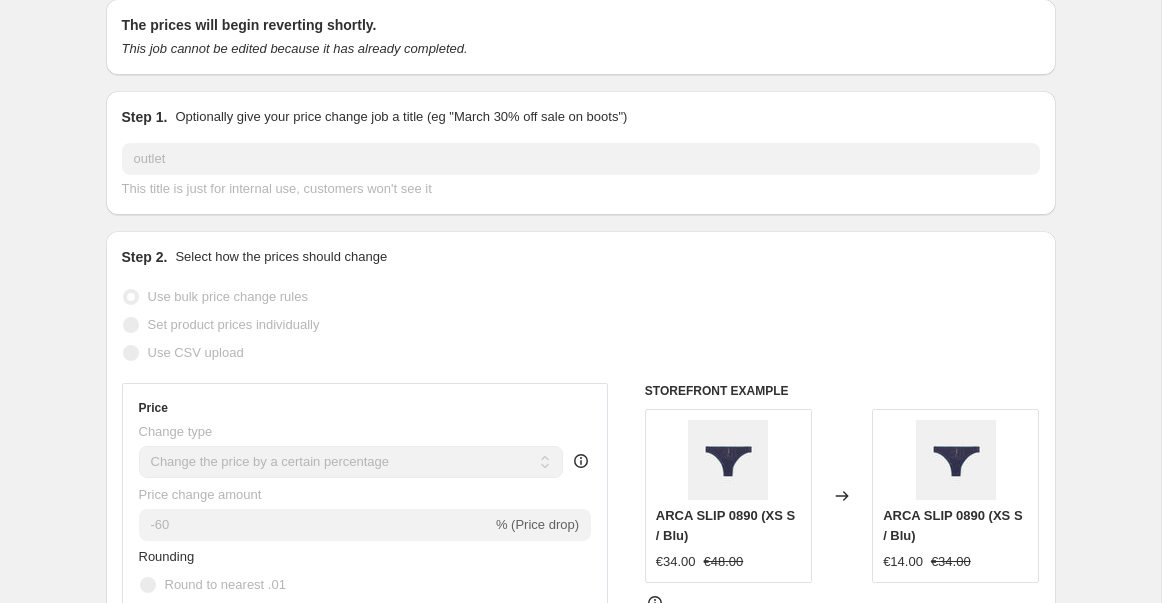 scroll, scrollTop: 76, scrollLeft: 0, axis: vertical 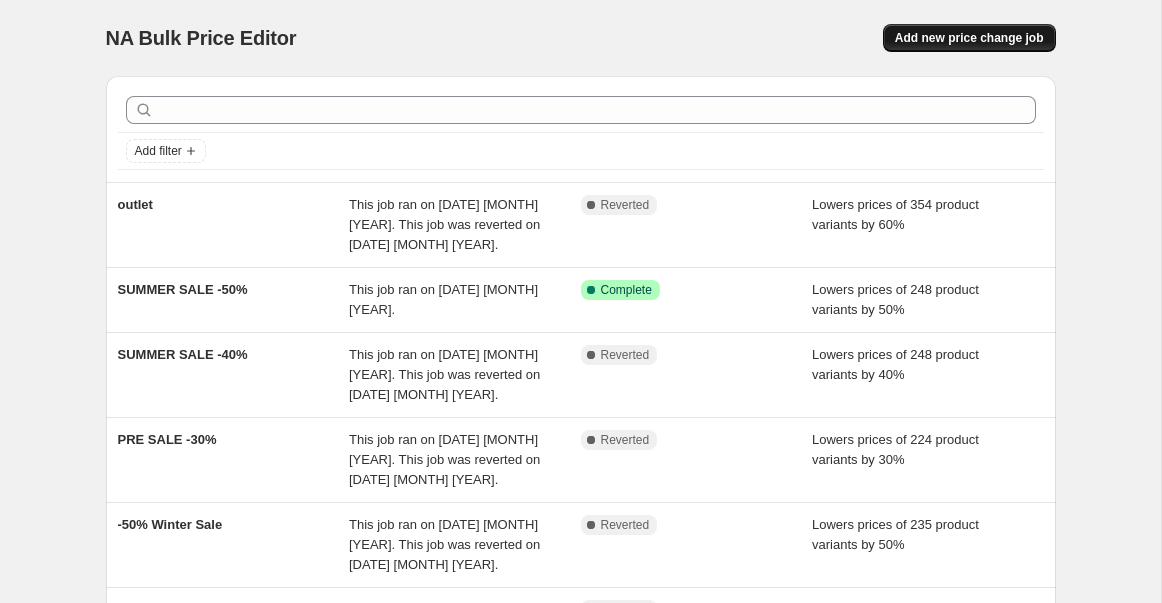 click on "Add new price change job" at bounding box center [969, 38] 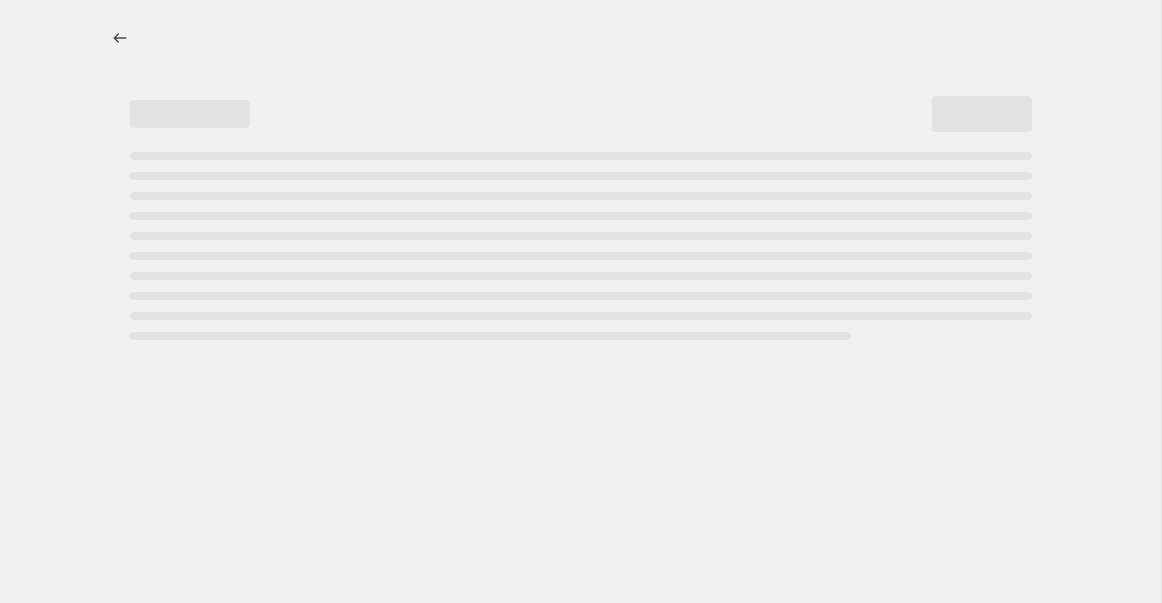 select on "percentage" 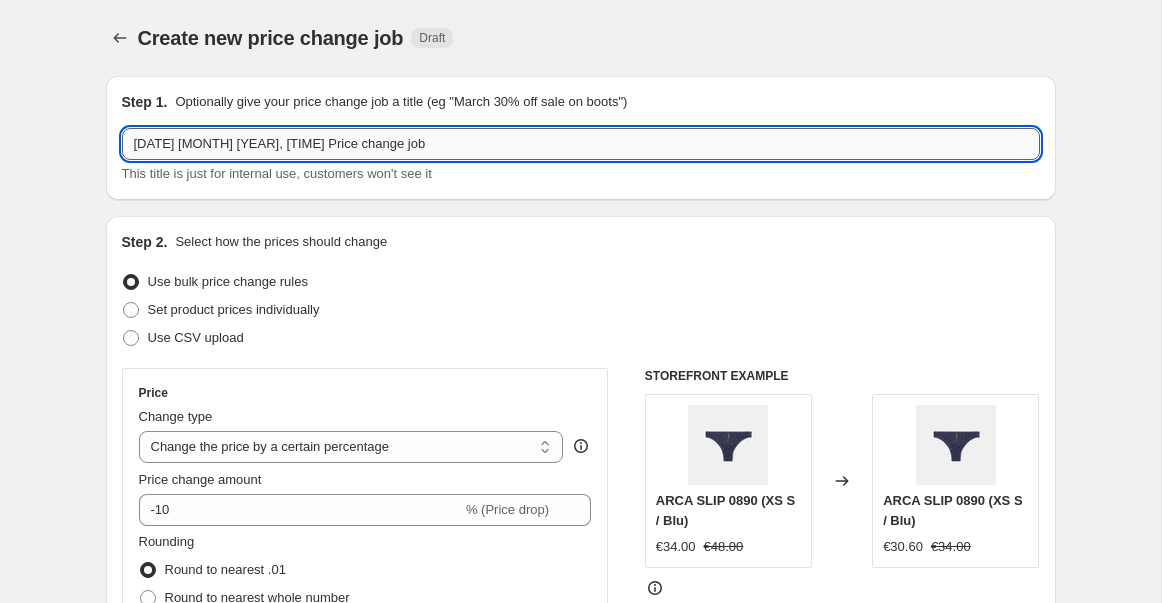 click on "[DATE] [MONTH] [YEAR], [TIME] Price change job" at bounding box center (581, 144) 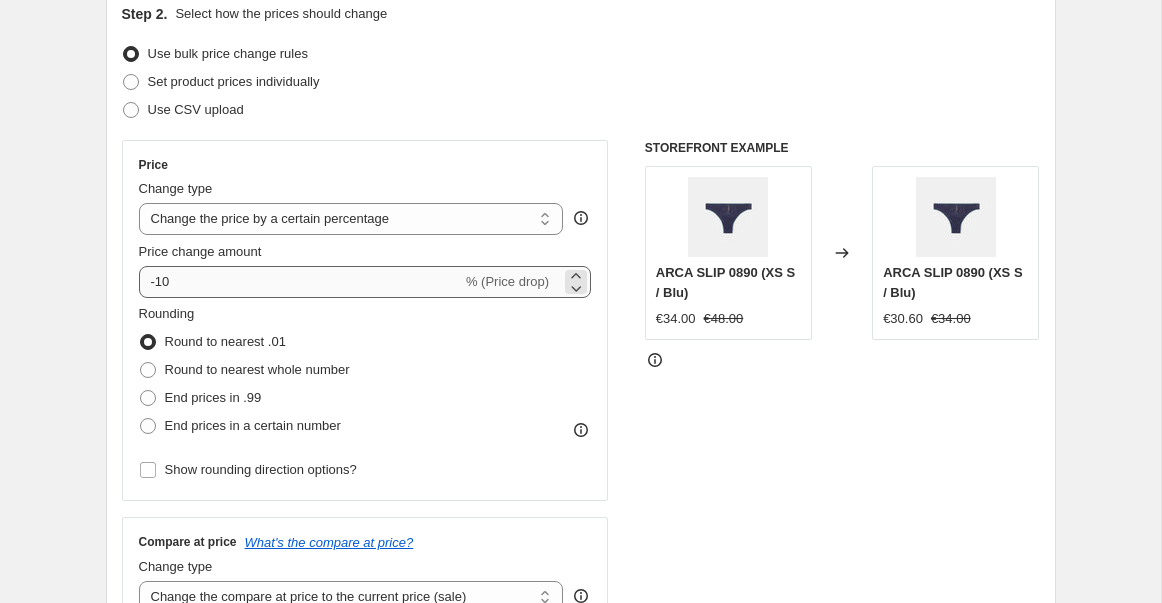 scroll, scrollTop: 229, scrollLeft: 0, axis: vertical 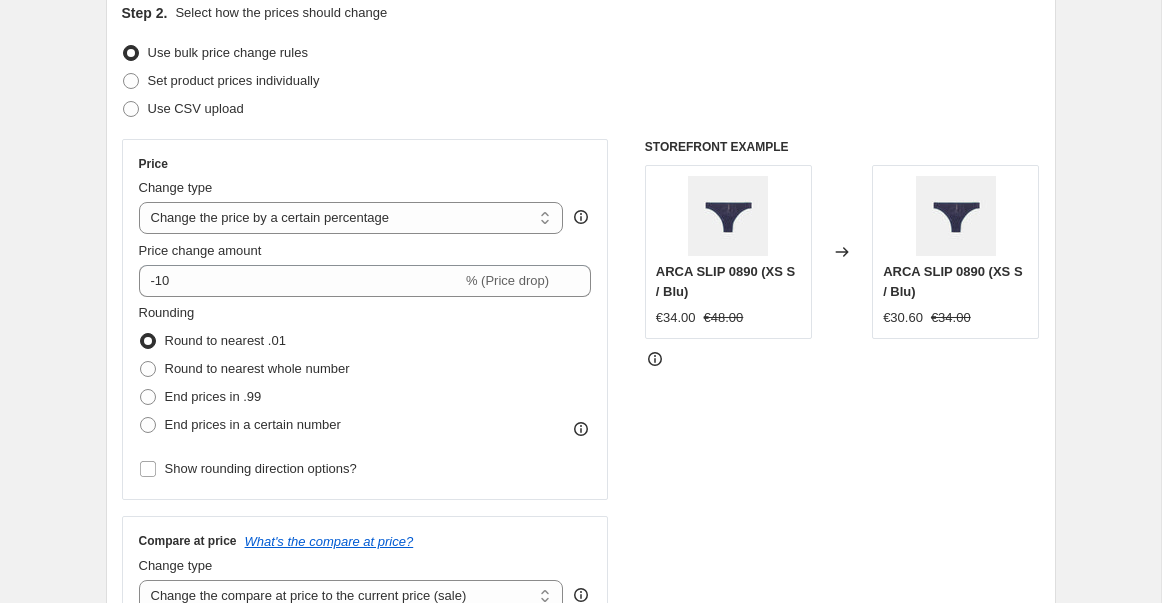 type on "outlet" 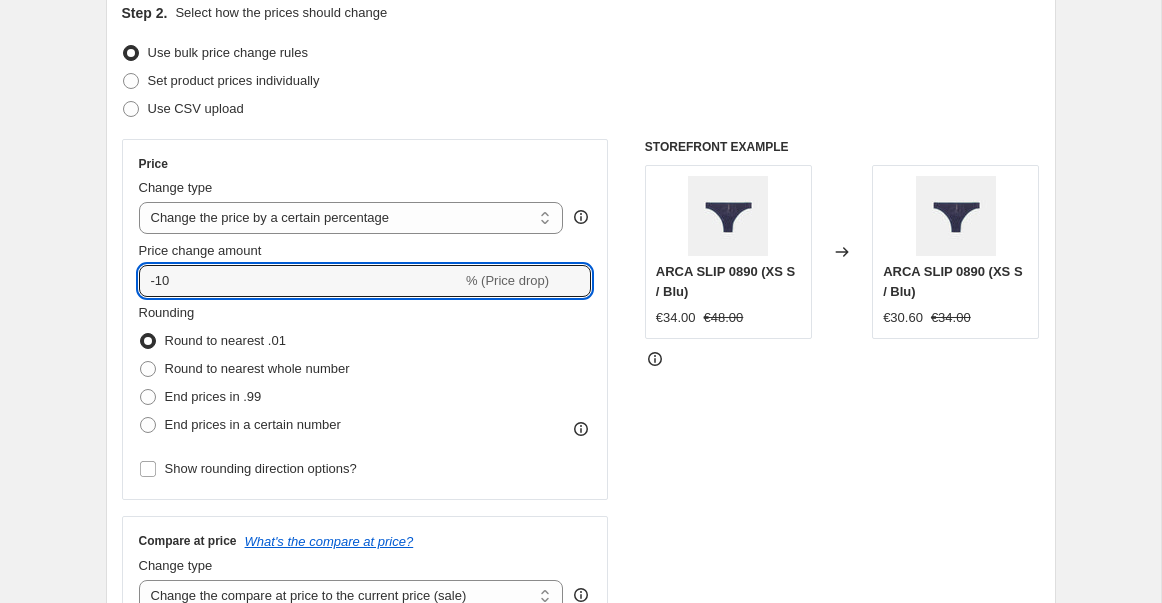 click on "-10" at bounding box center (300, 281) 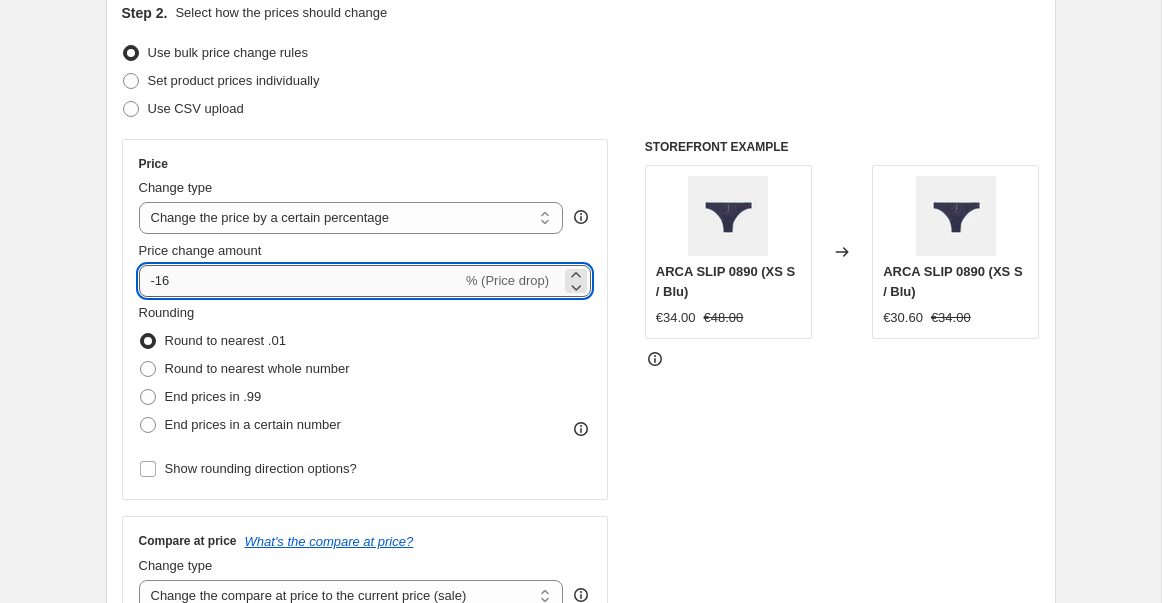 type on "-1" 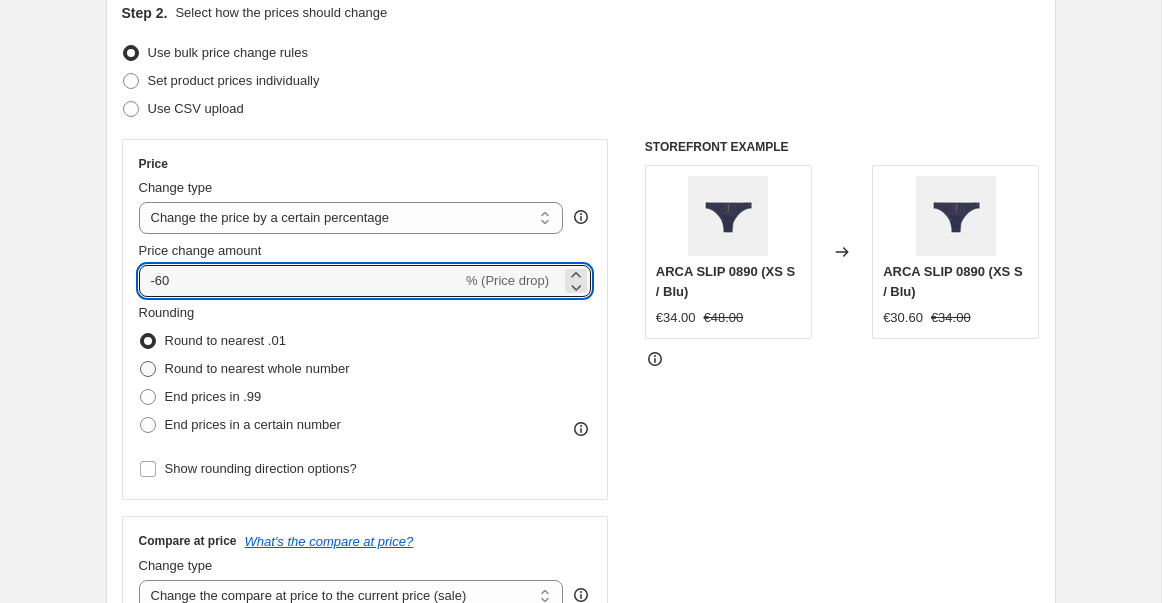 type on "-60" 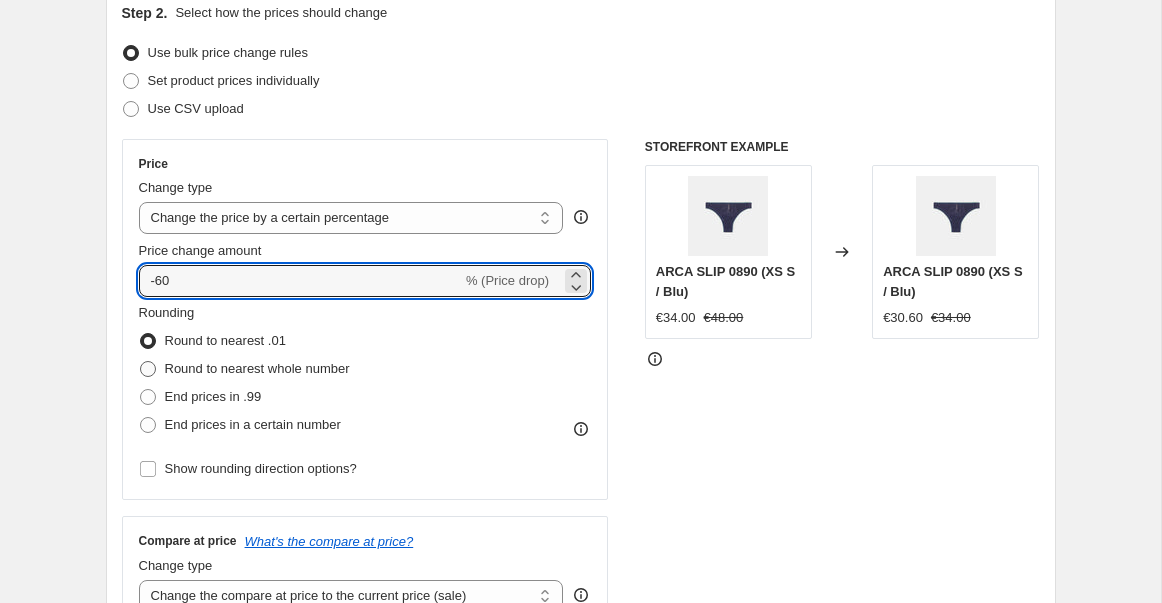 radio on "true" 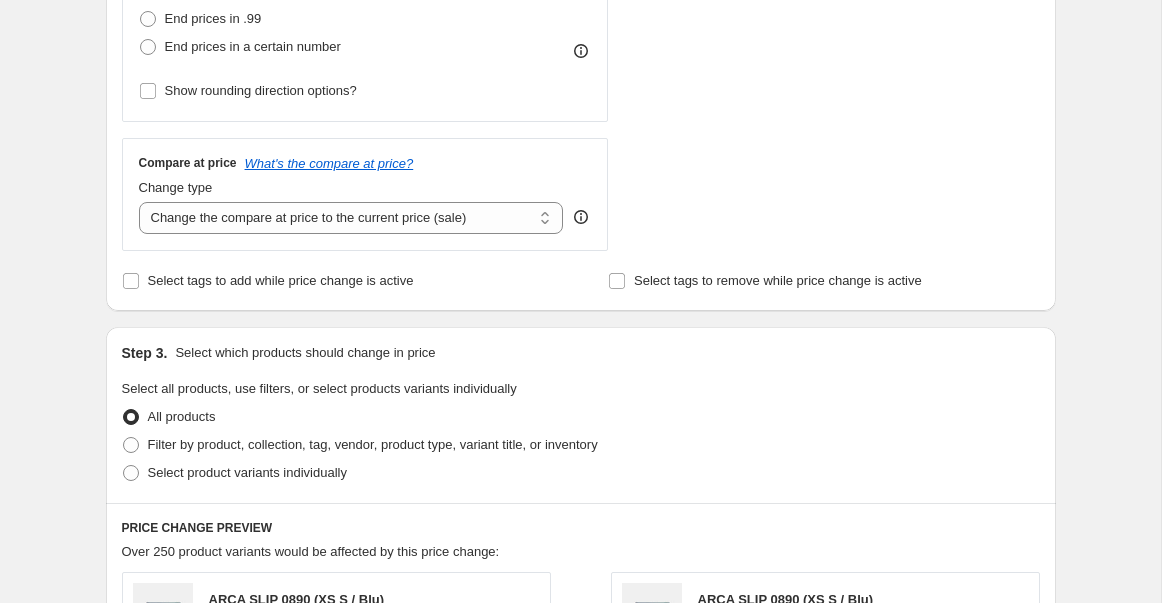 scroll, scrollTop: 668, scrollLeft: 0, axis: vertical 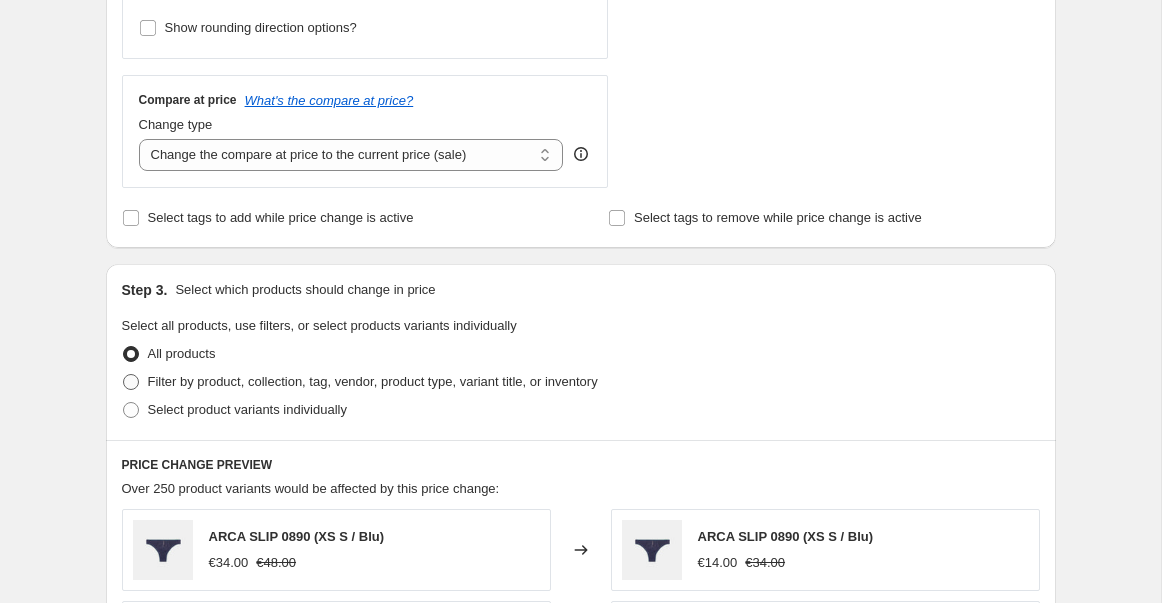 click on "Filter by product, collection, tag, vendor, product type, variant title, or inventory" at bounding box center [373, 381] 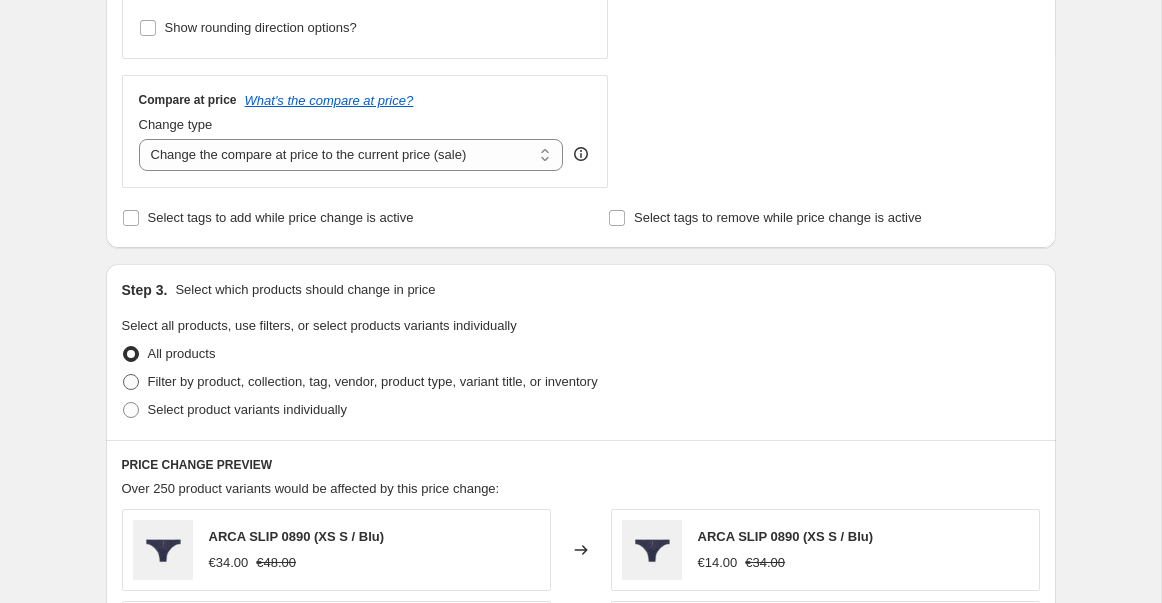 radio on "true" 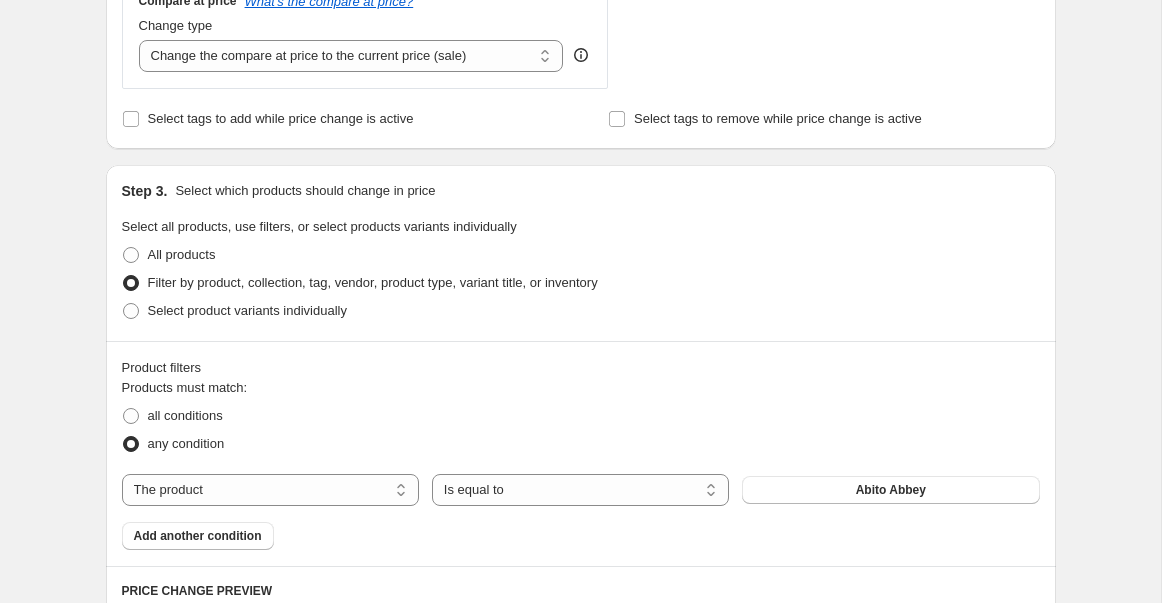 scroll, scrollTop: 876, scrollLeft: 0, axis: vertical 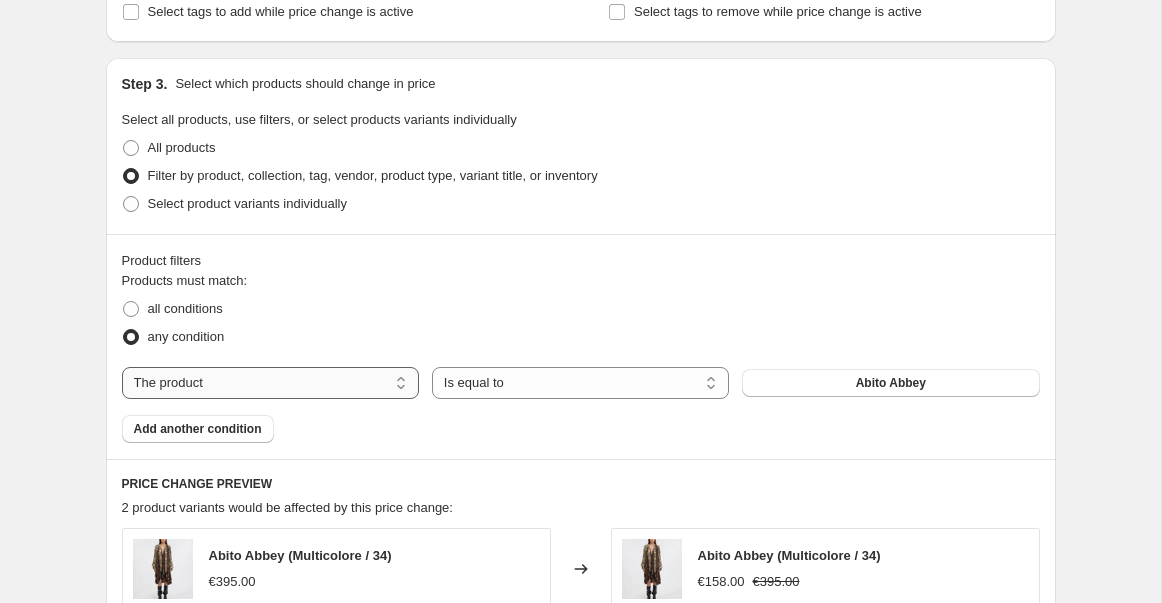 click on "The product The product's collection The product's tag The product's vendor The product's type The product's status The variant's title Inventory quantity" at bounding box center (270, 383) 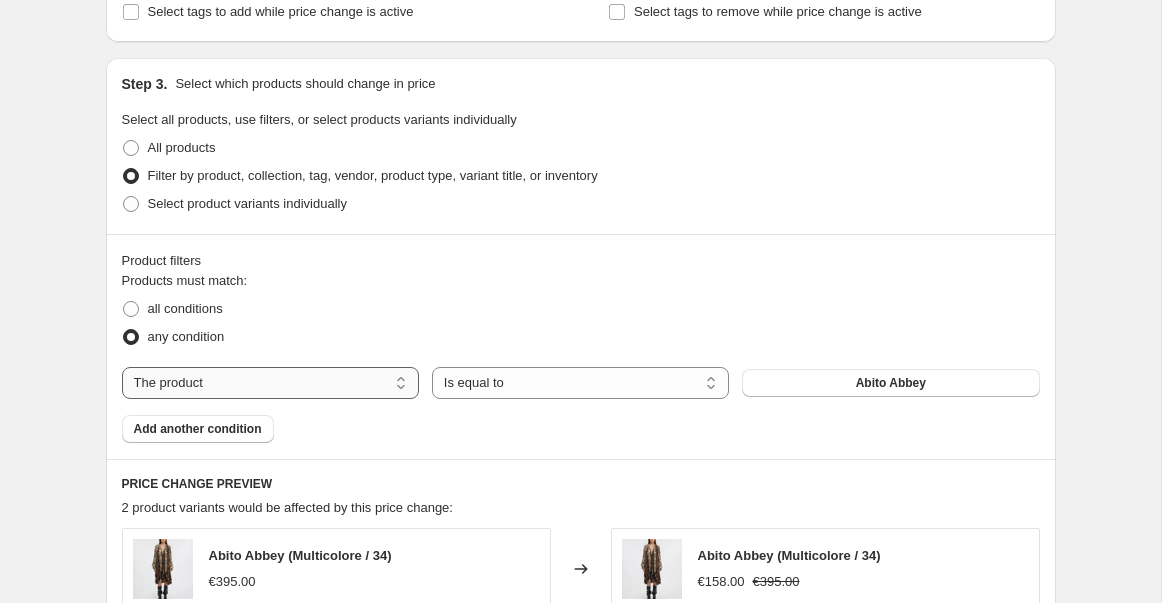 select on "tag" 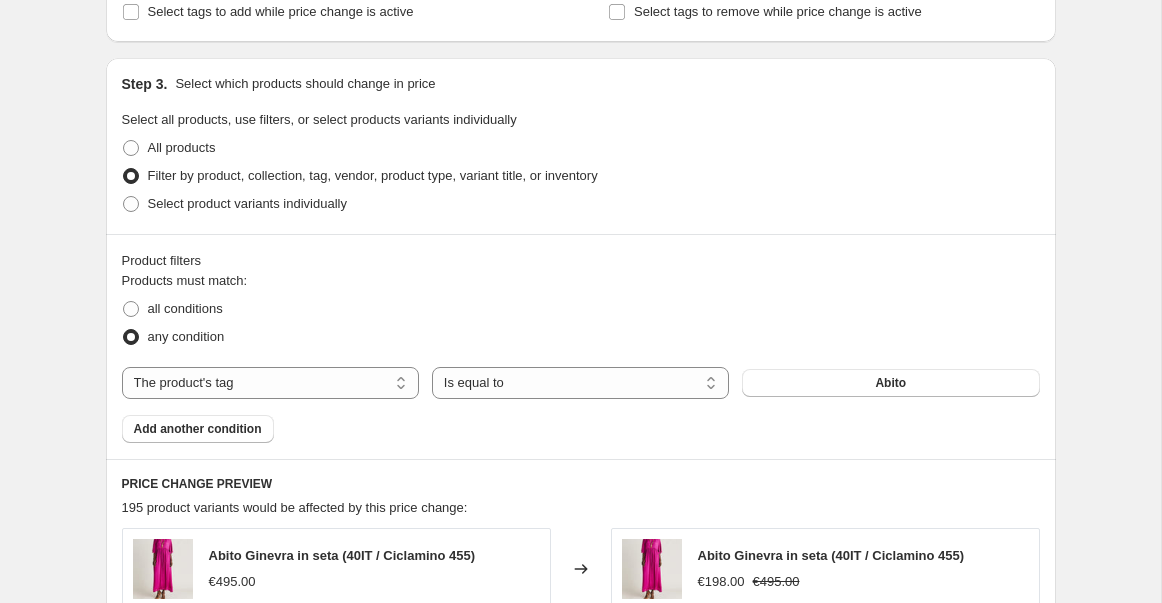 click on "Abito" at bounding box center (890, 383) 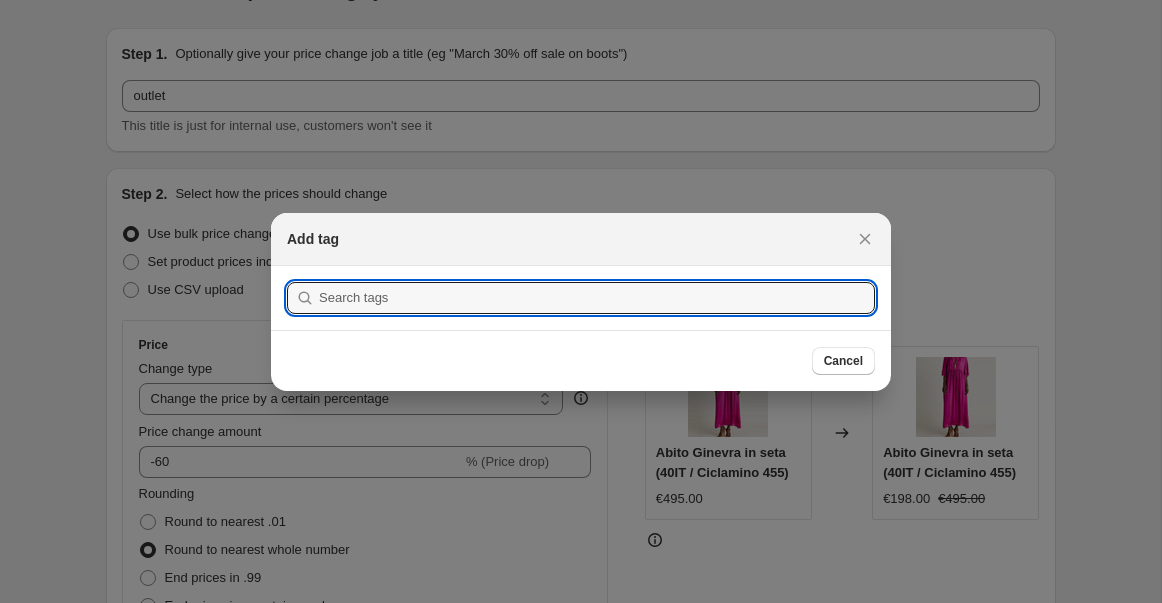 scroll, scrollTop: 0, scrollLeft: 0, axis: both 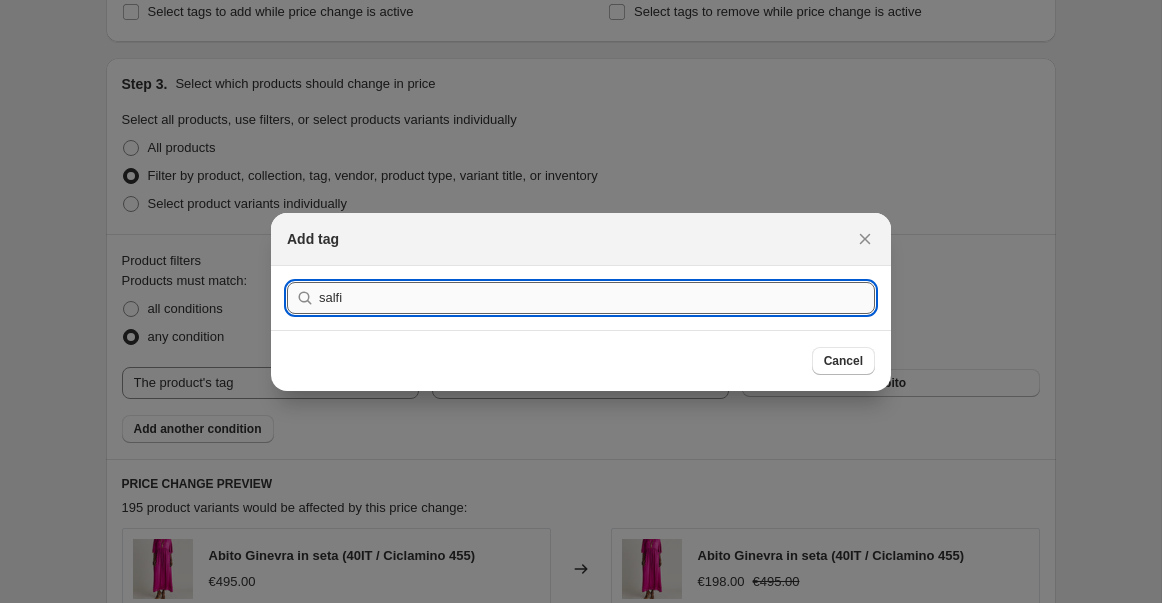click on "salfi" at bounding box center (597, 298) 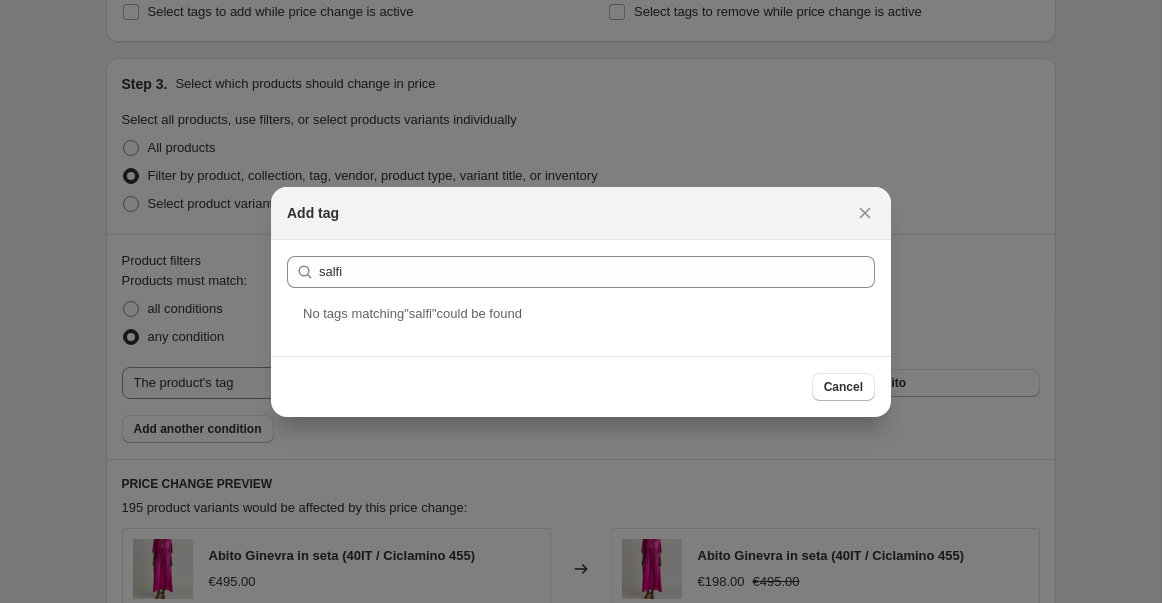 click on "Submit salfi" at bounding box center [581, 272] 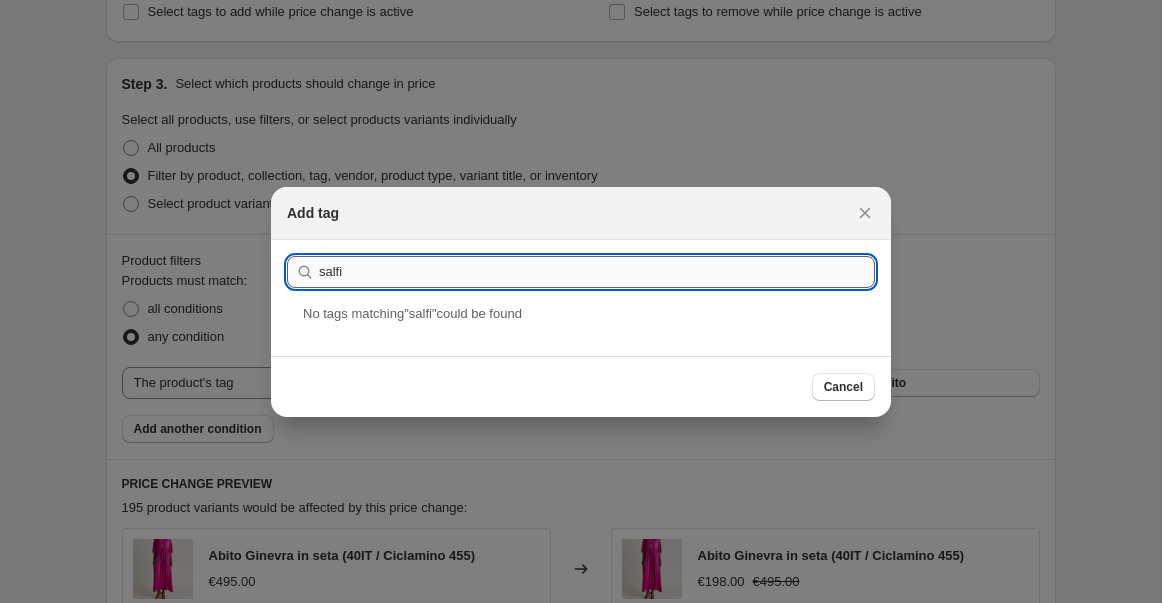 click on "salfi" at bounding box center (597, 272) 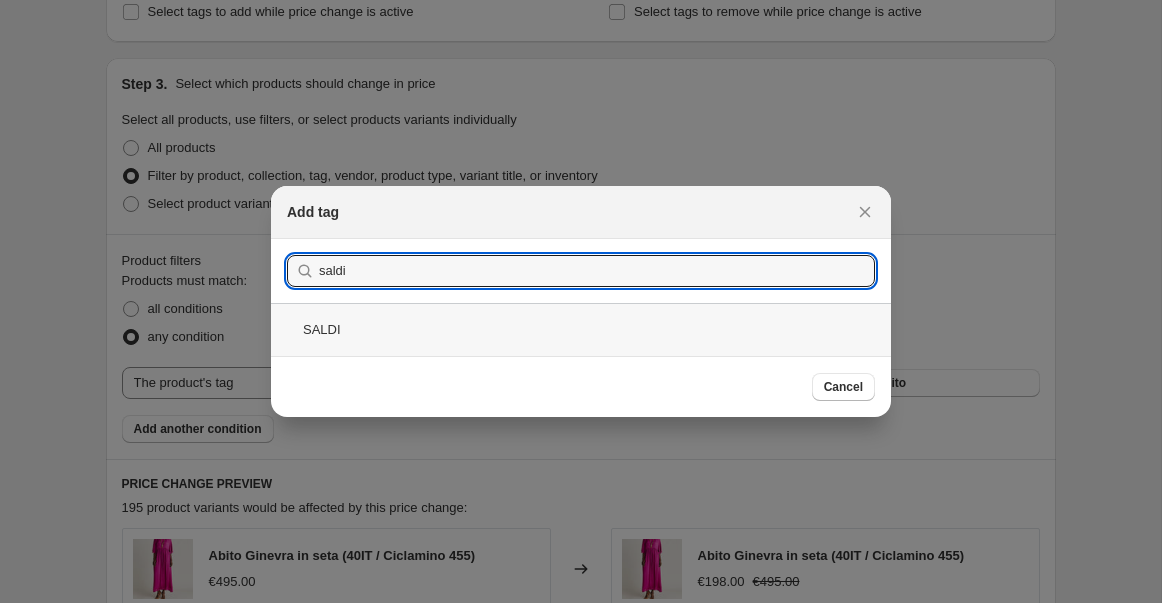 type on "saldi" 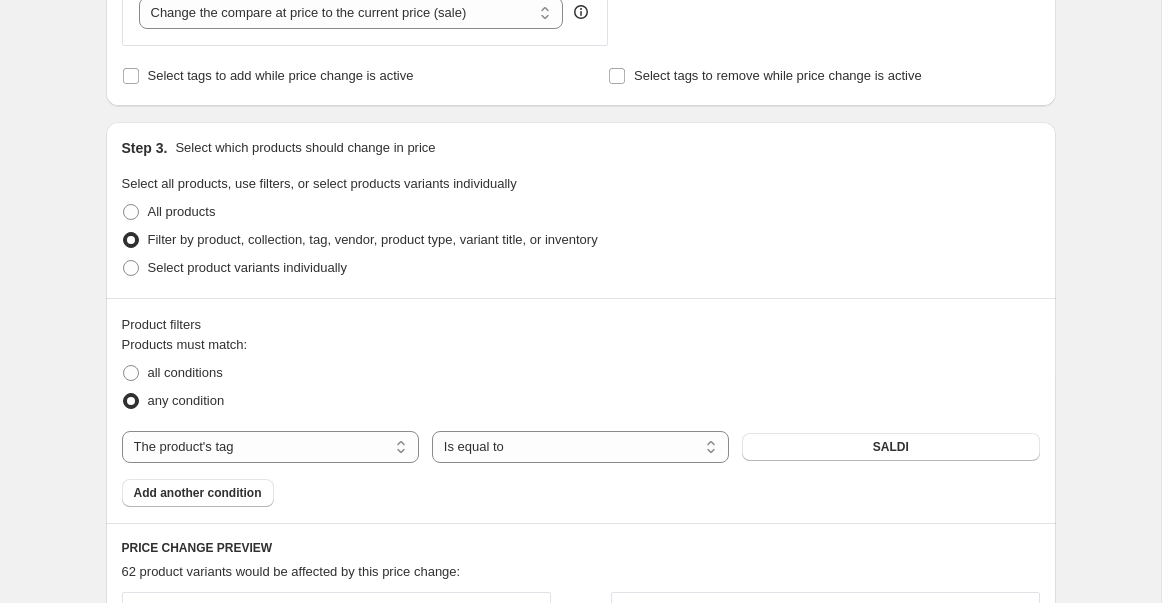scroll, scrollTop: 1099, scrollLeft: 0, axis: vertical 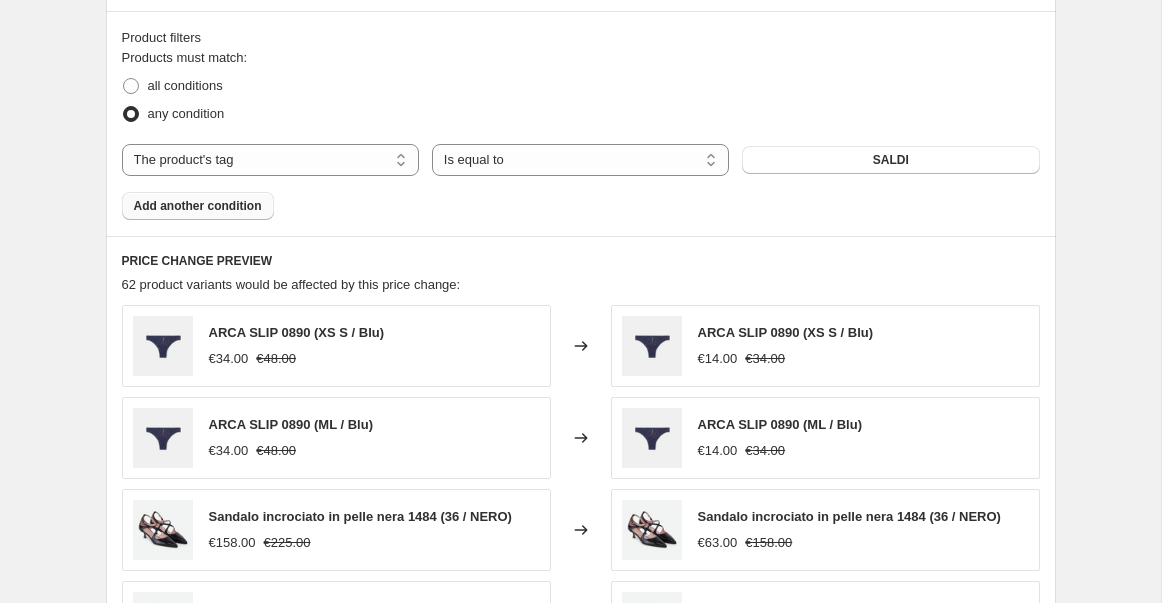 click on "Add another condition" at bounding box center [198, 206] 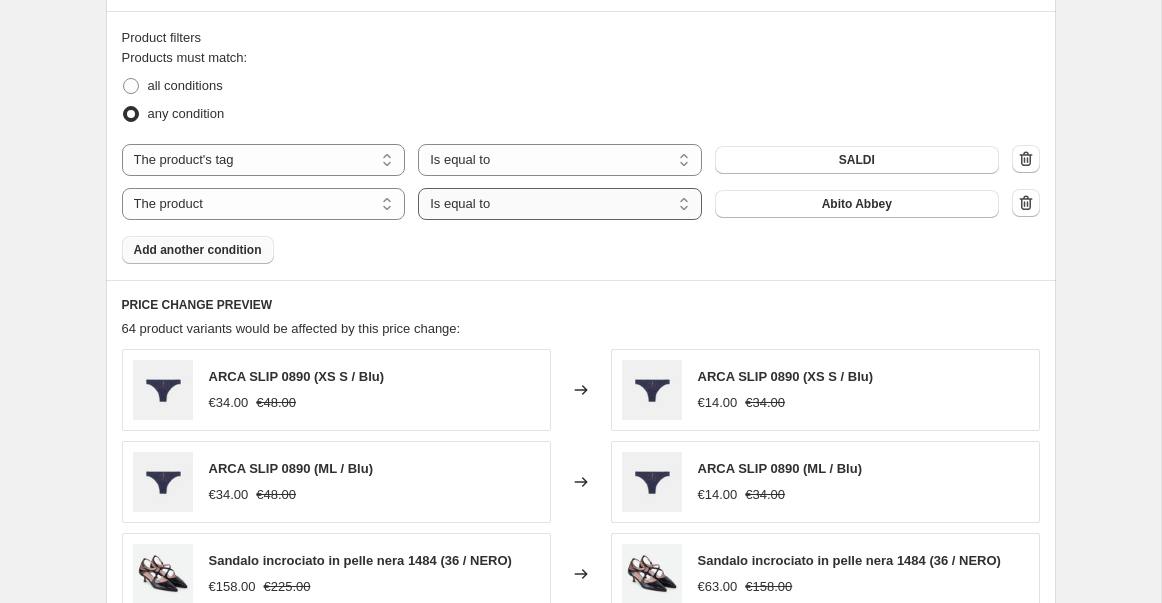 click on "Is equal to Is not equal to" at bounding box center [560, 204] 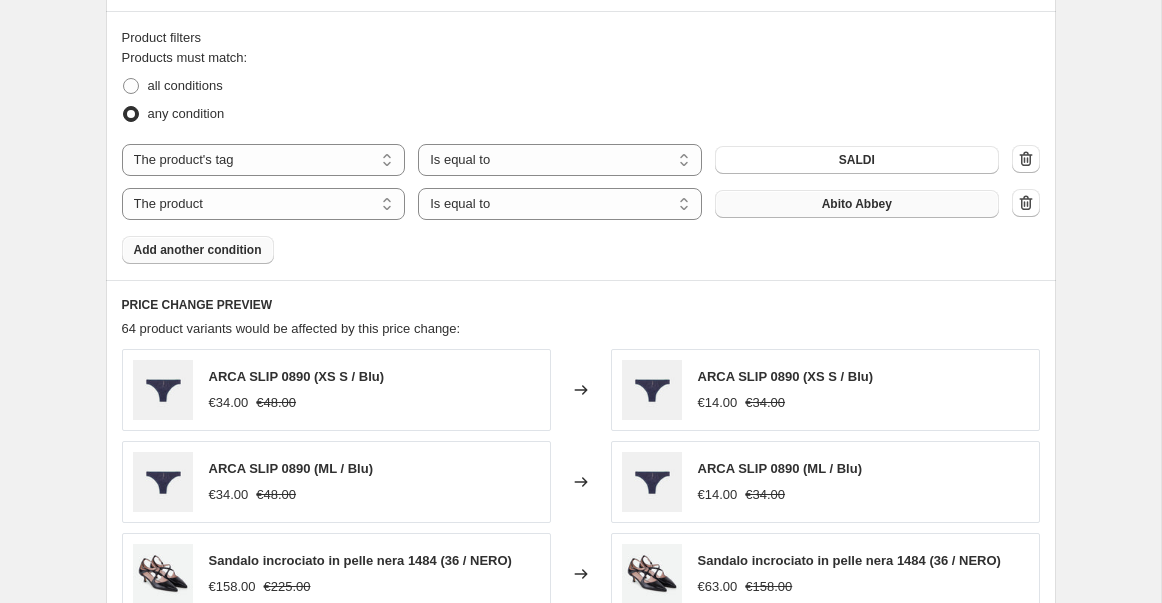click on "Abito Abbey" at bounding box center (857, 204) 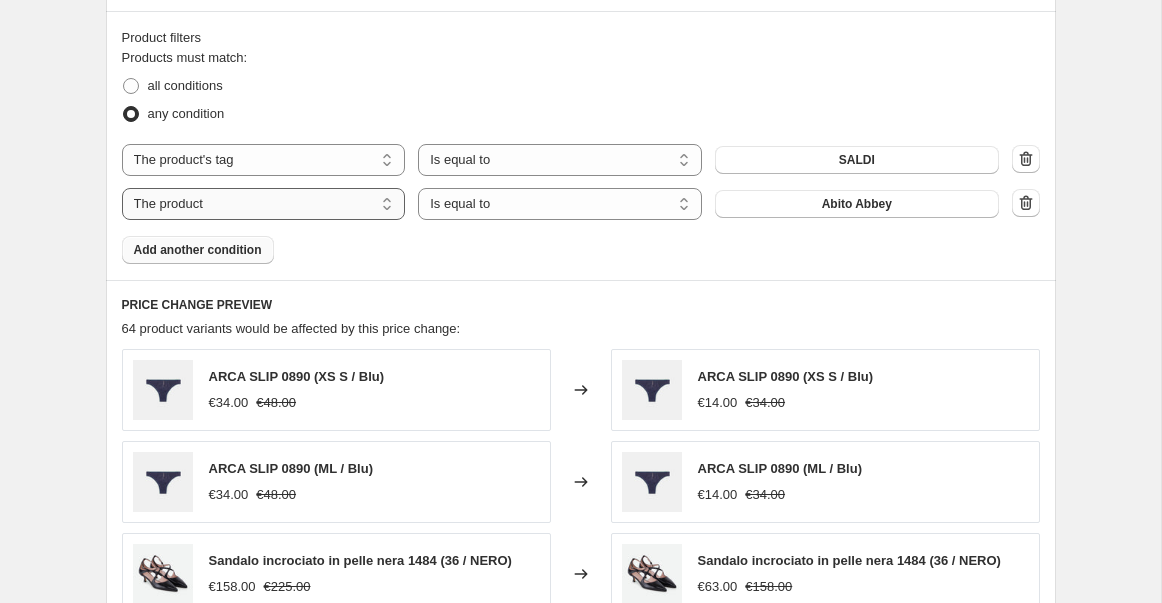 click on "The product The product's collection The product's tag The product's vendor The product's type The product's status The variant's title Inventory quantity" at bounding box center [264, 204] 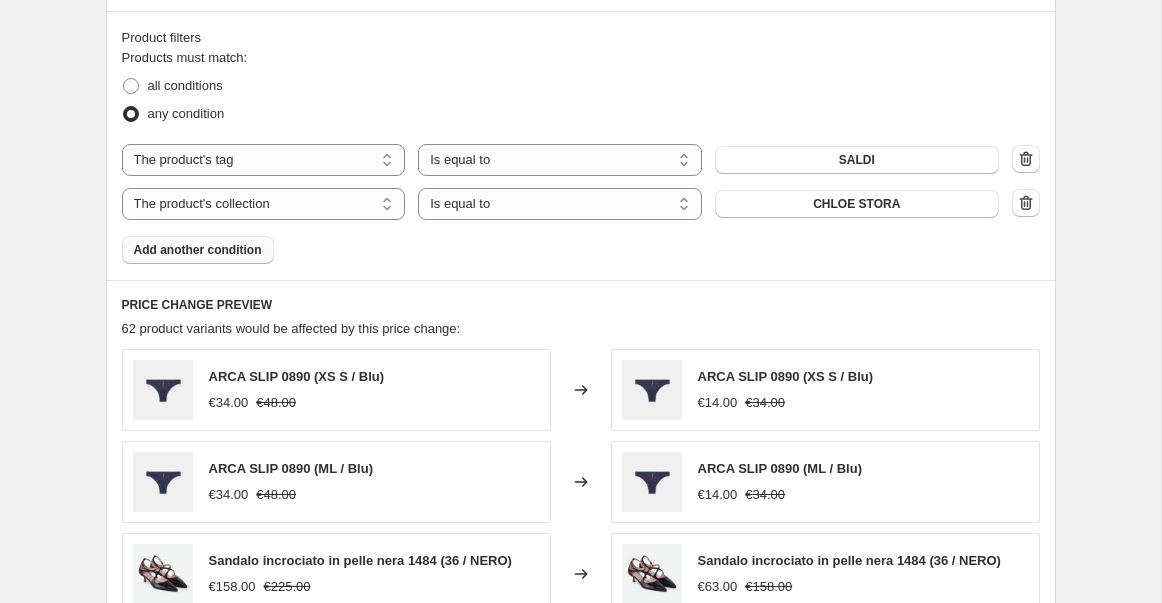 click on "CHLOE STORA" at bounding box center (857, 204) 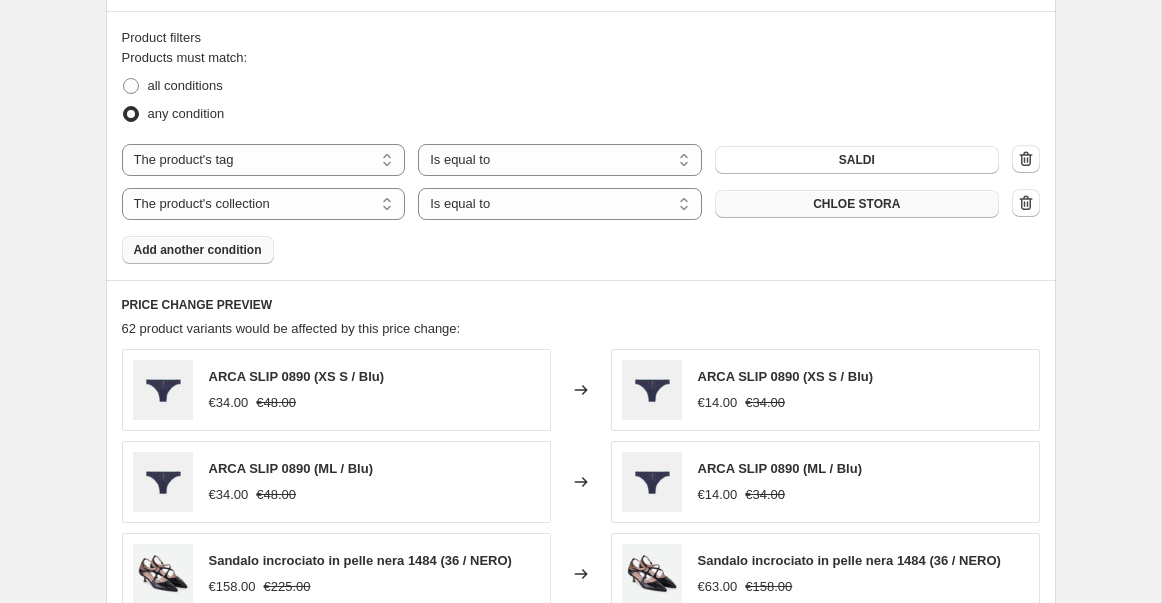 click on "CHLOE STORA" at bounding box center [857, 204] 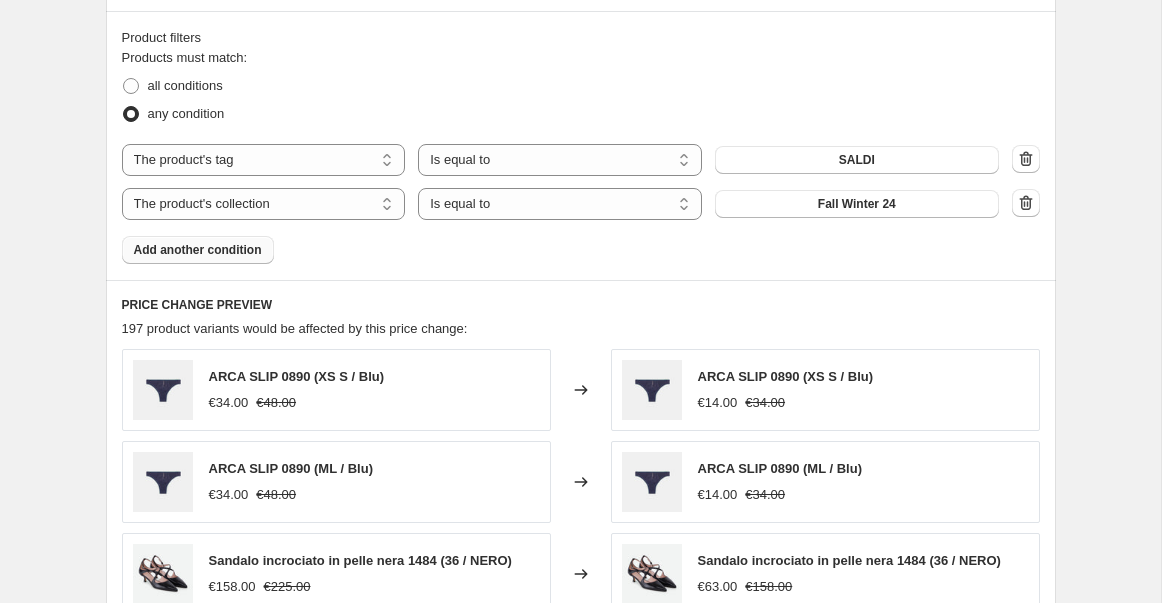 click on "Add another condition" at bounding box center (198, 250) 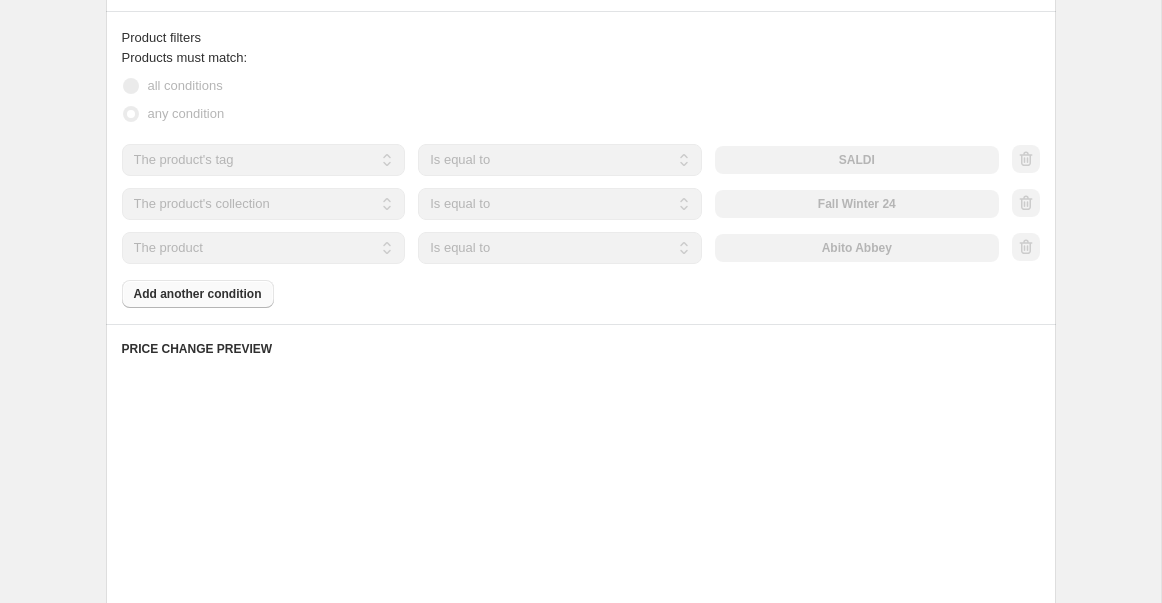 click on "The product The product's collection The product's tag The product's vendor The product's type The product's status The variant's title Inventory quantity" at bounding box center (264, 248) 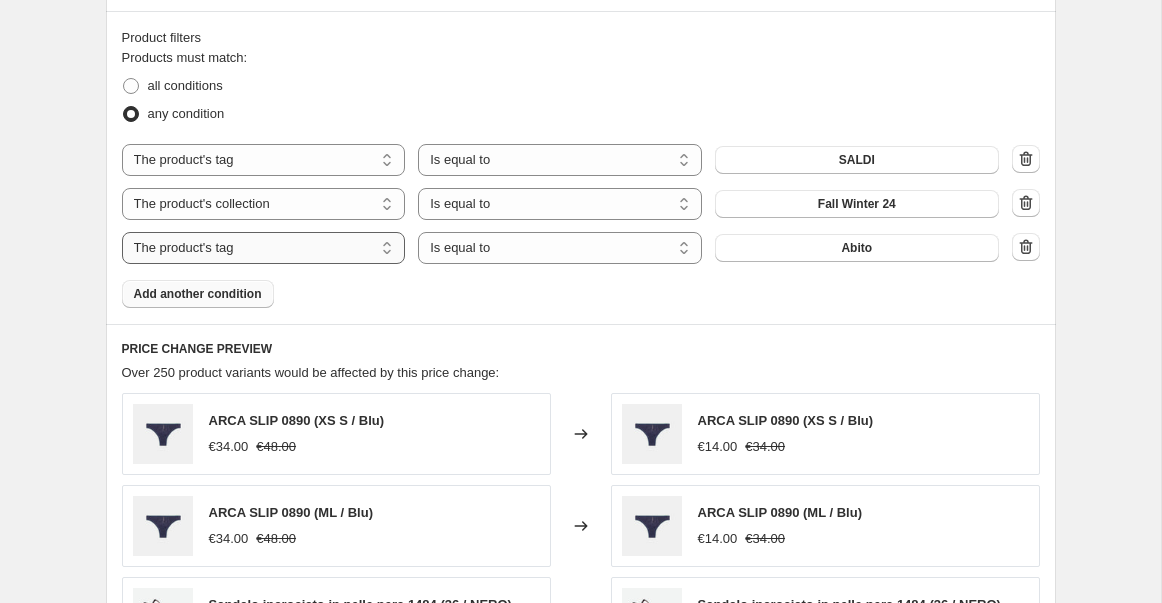 click on "The product The product's collection The product's tag The product's vendor The product's type The product's status The variant's title Inventory quantity" at bounding box center (264, 248) 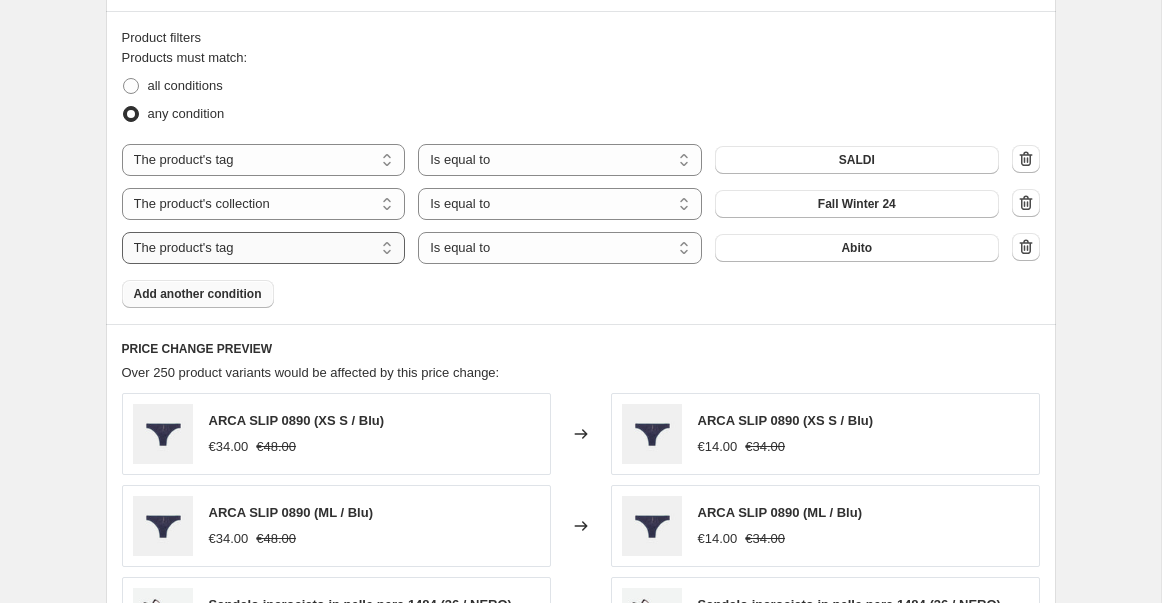 select on "collection" 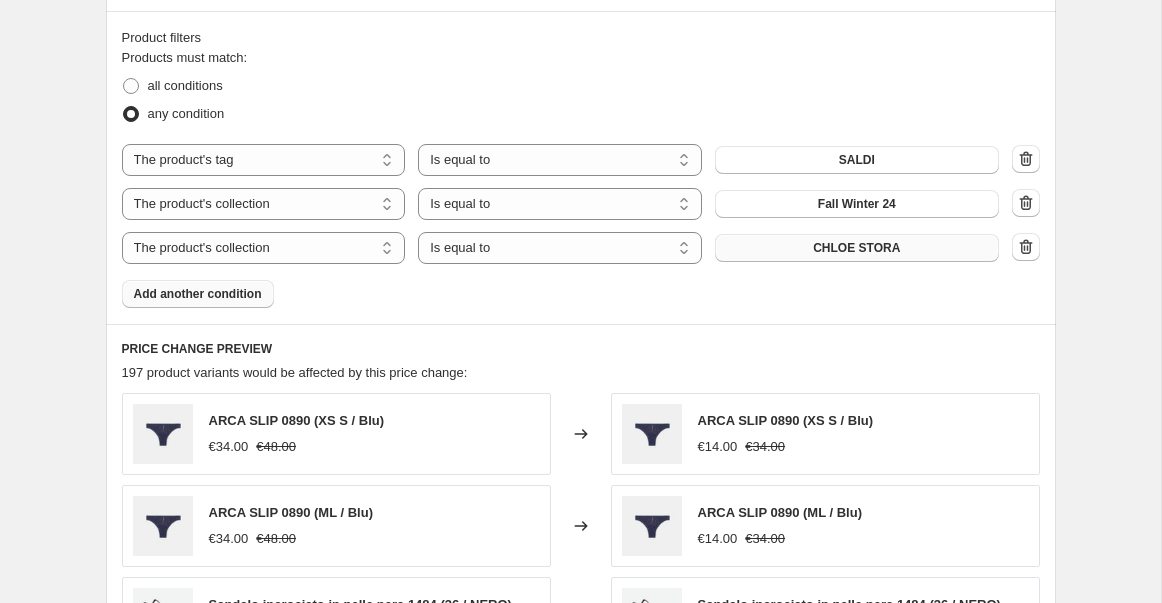 click on "CHLOE STORA" at bounding box center [856, 248] 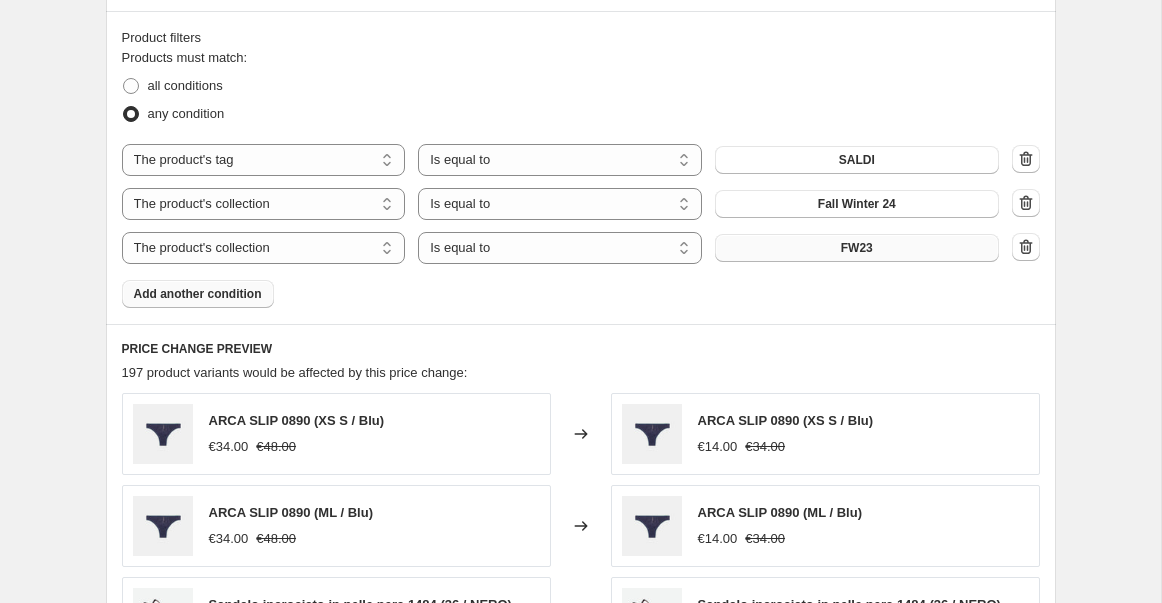click on "Add another condition" at bounding box center (198, 294) 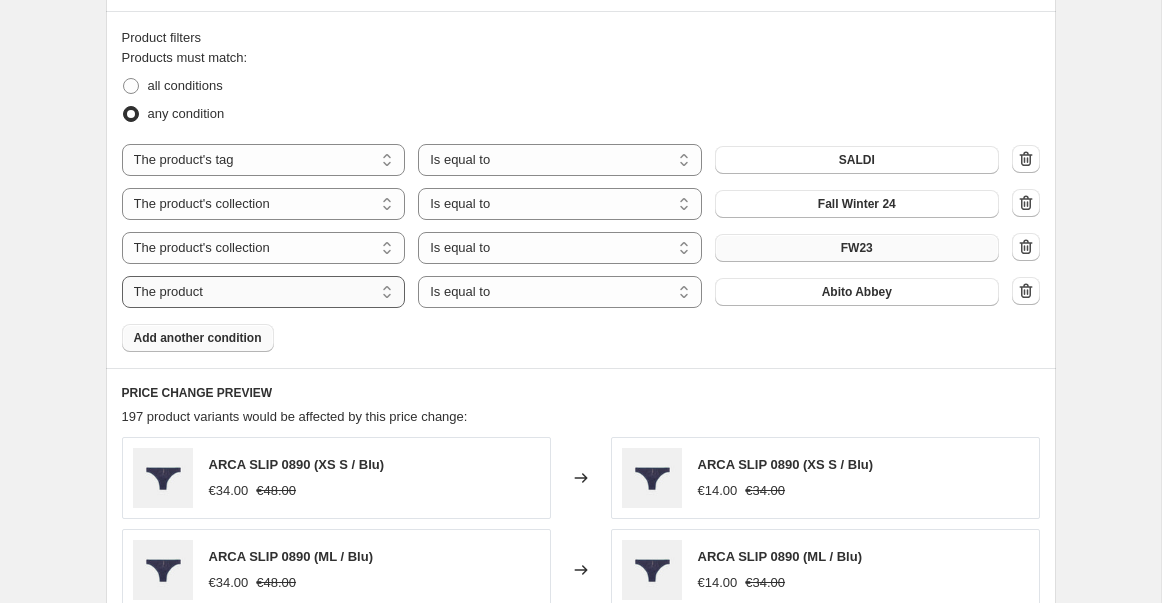 click on "The product The product's collection The product's tag The product's vendor The product's type The product's status The variant's title Inventory quantity" at bounding box center (264, 292) 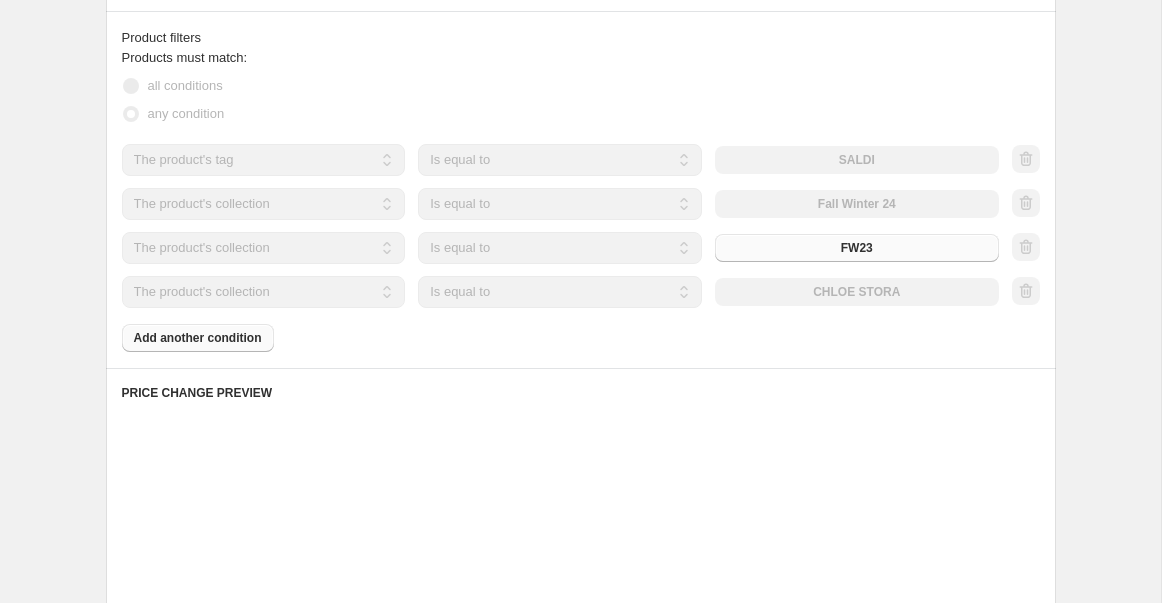 click on "Products must match: all conditions any condition The product The product's collection The product's tag The product's vendor The product's type The product's status The variant's title Inventory quantity The product's tag Is equal to Is not equal to Is equal to SALDI The product The product's collection The product's tag The product's vendor The product's type The product's status The variant's title Inventory quantity The product's collection Is equal to Is not equal to Is equal to Fall Winter 24 The product The product's collection The product's tag The product's vendor The product's type The product's status The variant's title Inventory quantity The product's collection Is equal to Is not equal to Is equal to FW23 The product The product's collection The product's tag The product's vendor The product's type The product's status The variant's title Inventory quantity The product's collection Is equal to Is not equal to Is equal to CHLOE STORA Add another condition" at bounding box center [581, 200] 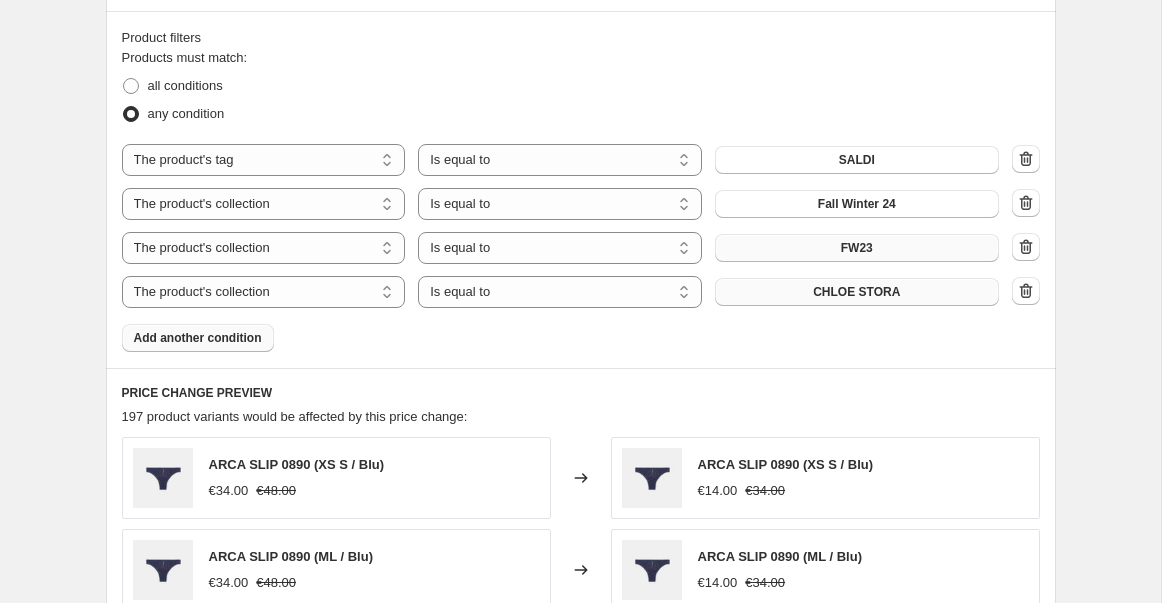 click on "CHLOE STORA" at bounding box center (857, 292) 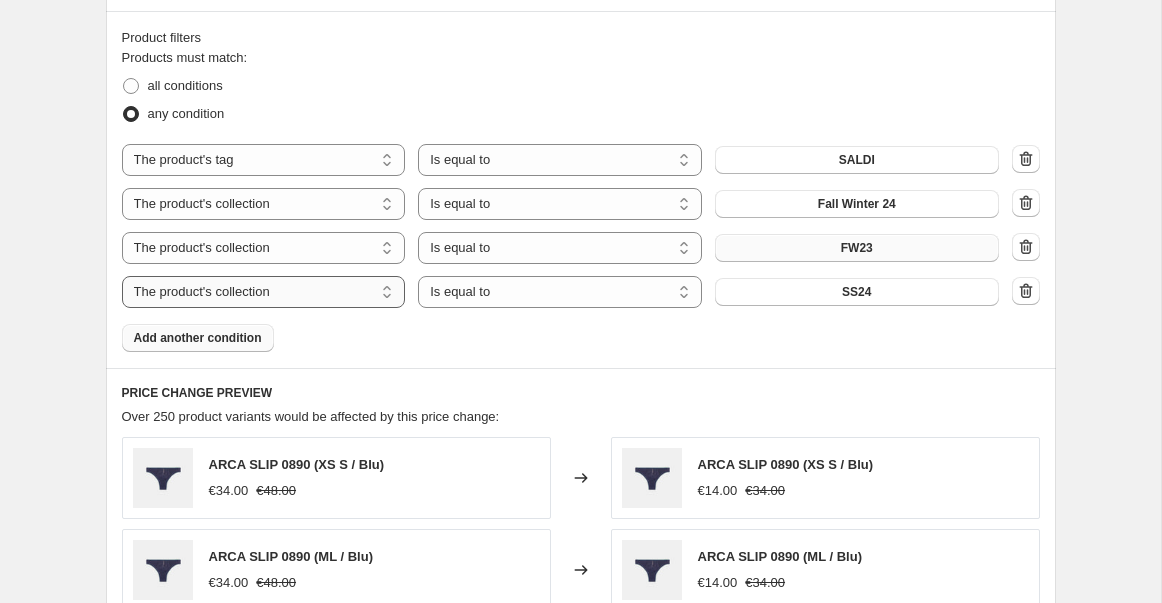 scroll, scrollTop: 1753, scrollLeft: 0, axis: vertical 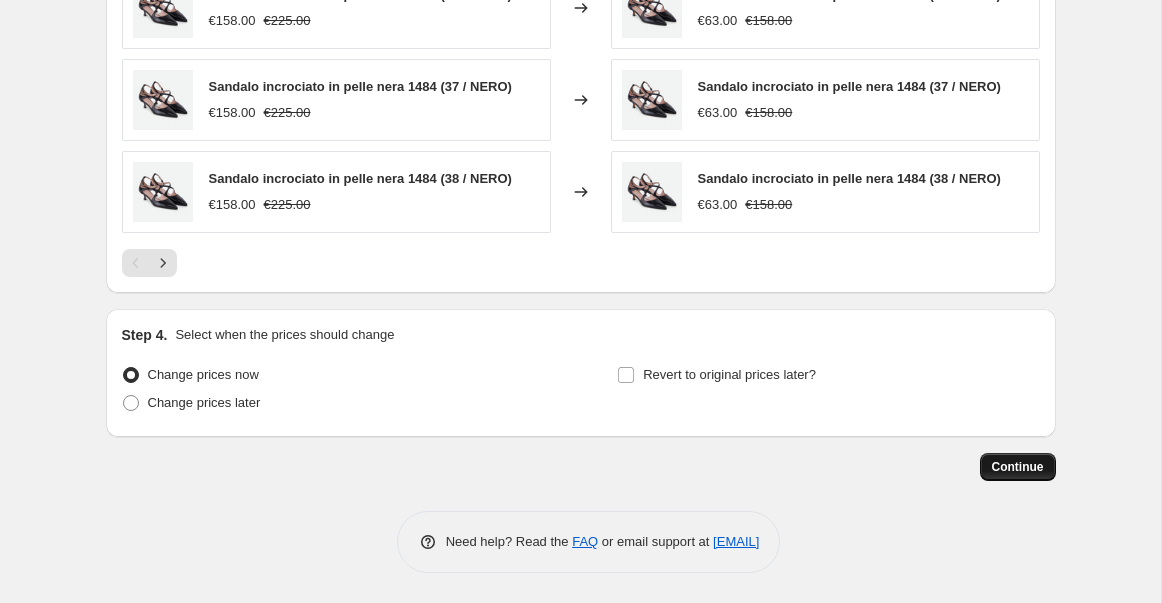 click on "Continue" at bounding box center (1018, 467) 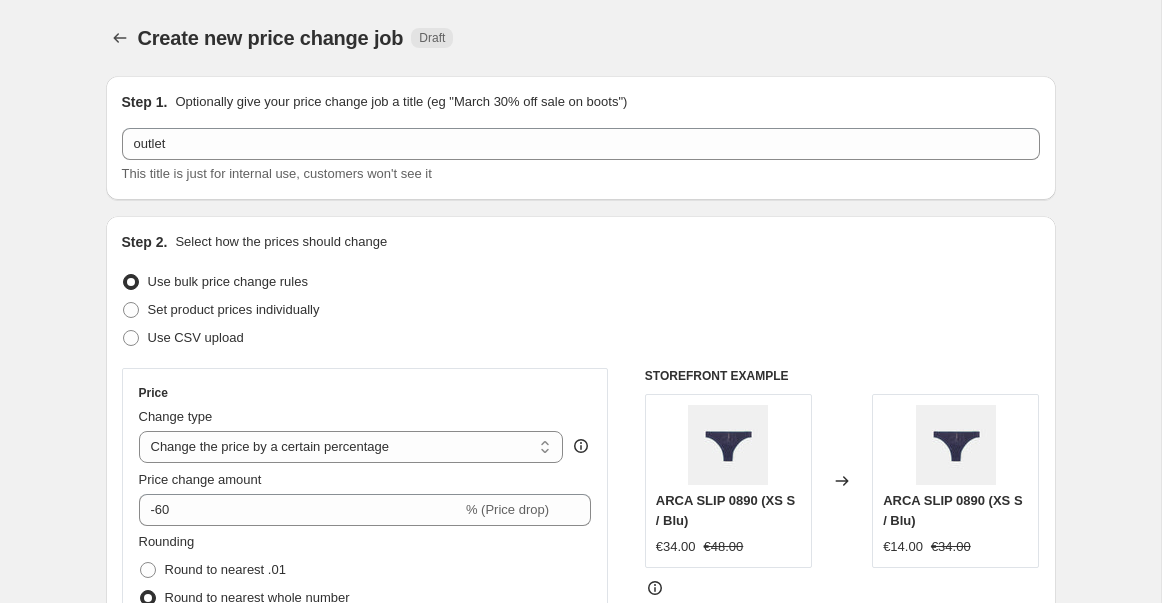 scroll, scrollTop: 1753, scrollLeft: 0, axis: vertical 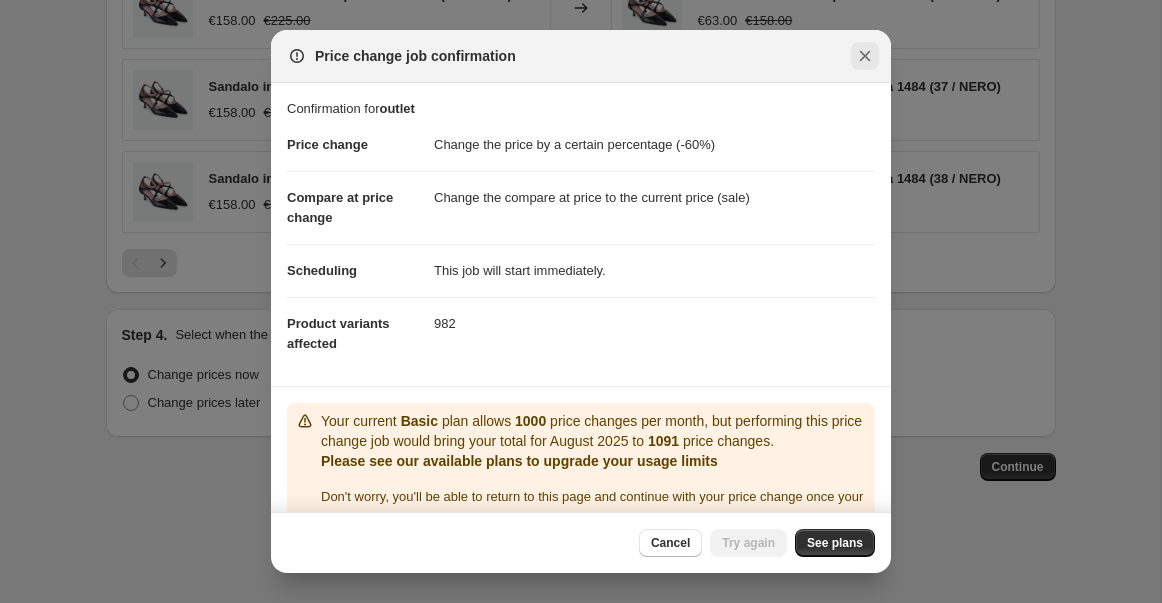 click 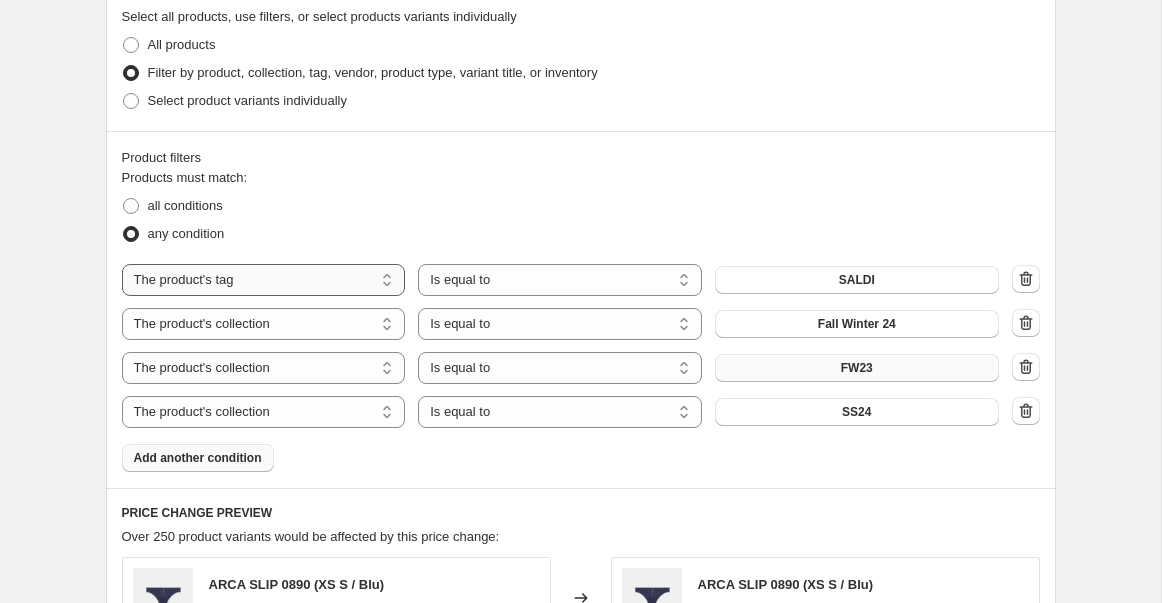 scroll, scrollTop: 1068, scrollLeft: 0, axis: vertical 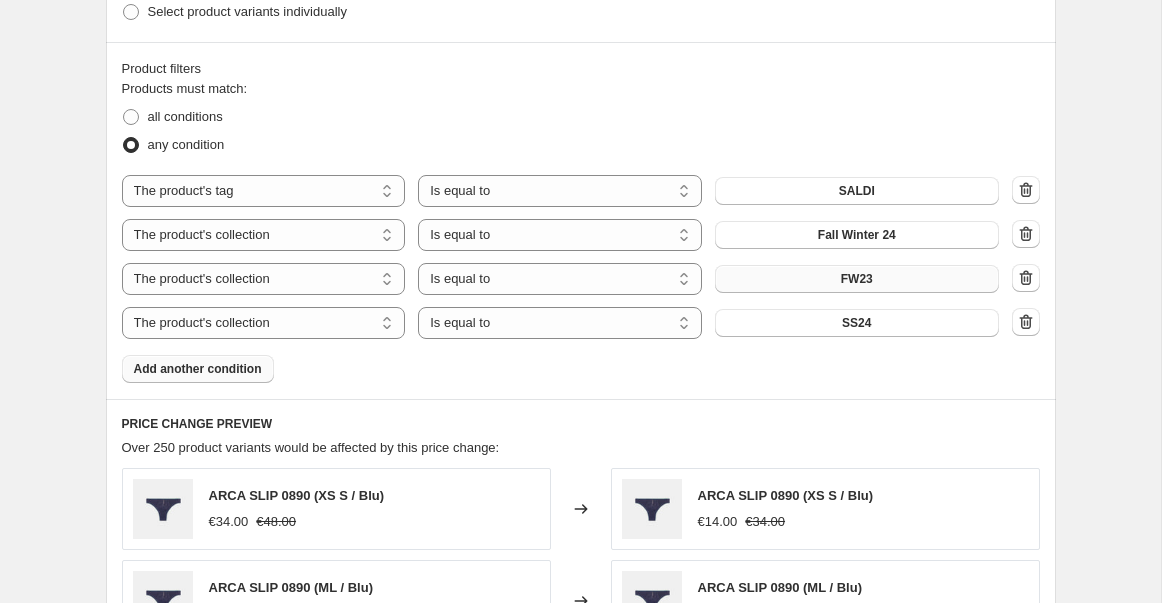 click on "Add another condition" at bounding box center (198, 369) 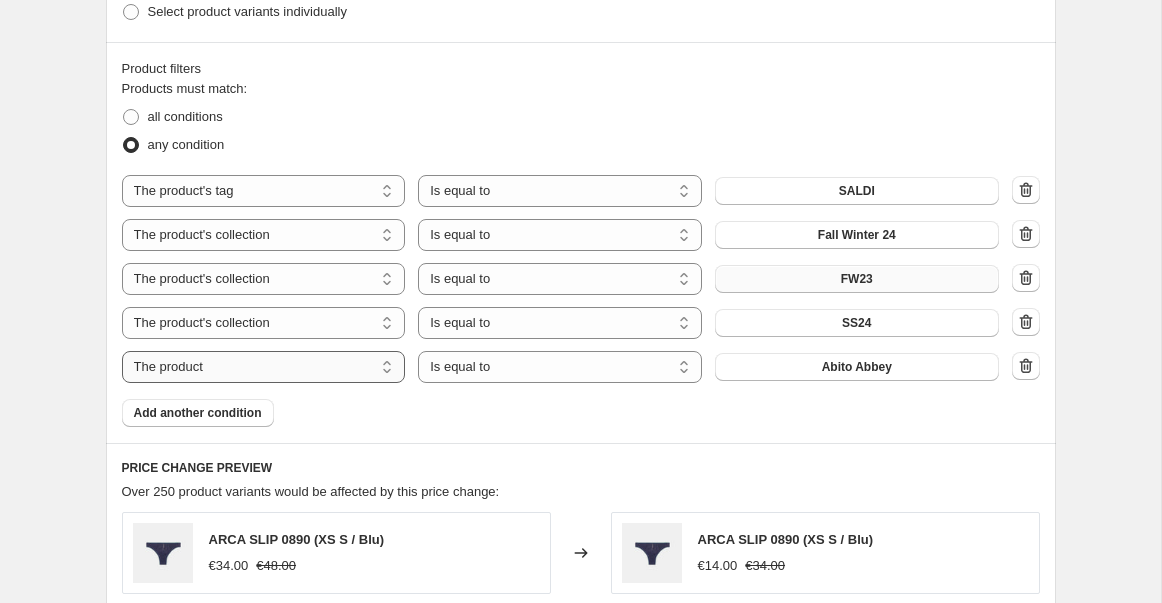 click on "The product The product's collection The product's tag The product's vendor The product's type The product's status The variant's title Inventory quantity" at bounding box center [264, 367] 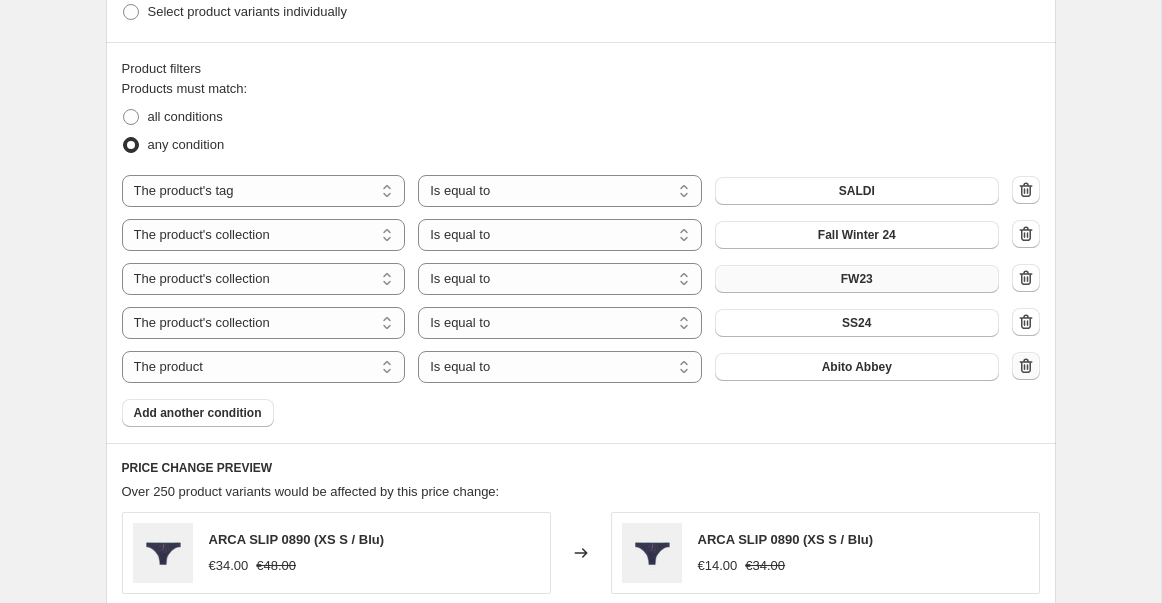 click 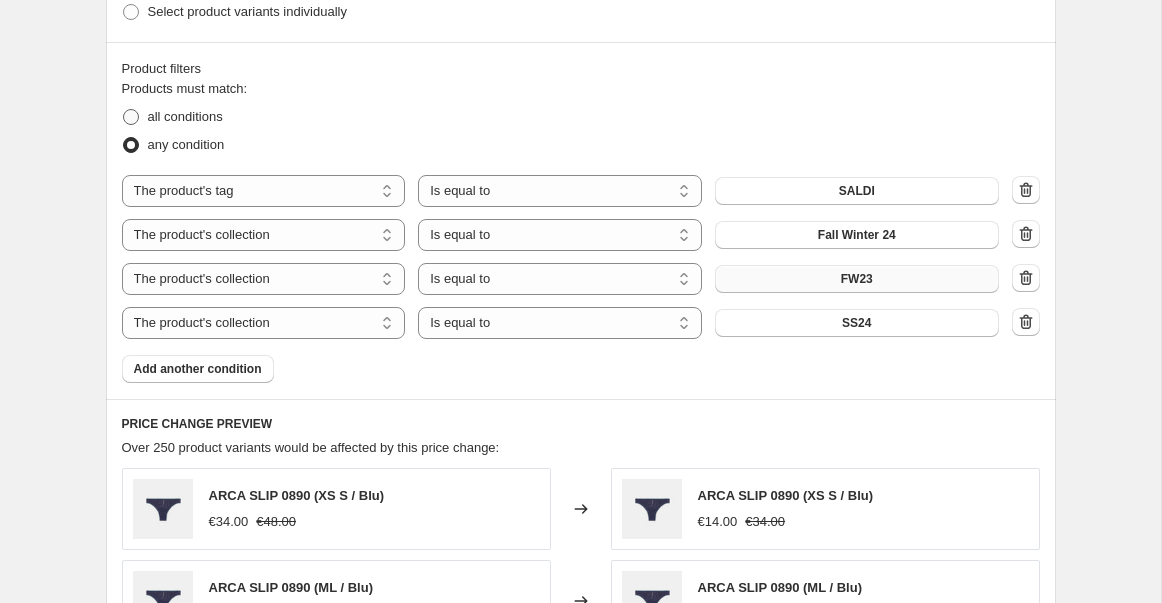 click on "all conditions" at bounding box center [185, 116] 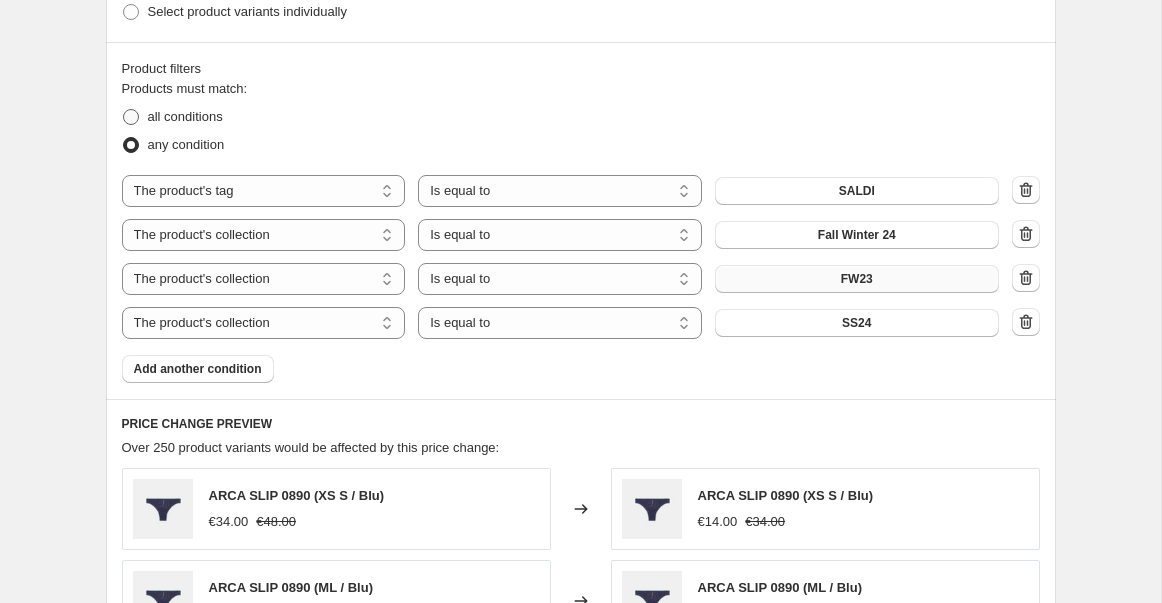 radio on "true" 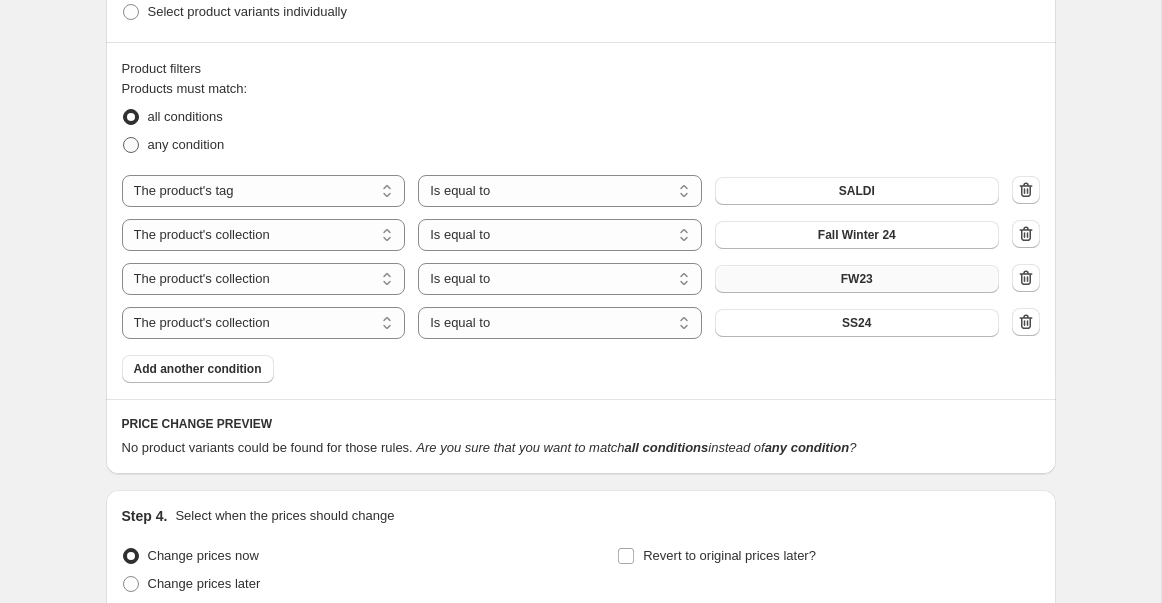 click on "any condition" at bounding box center (186, 144) 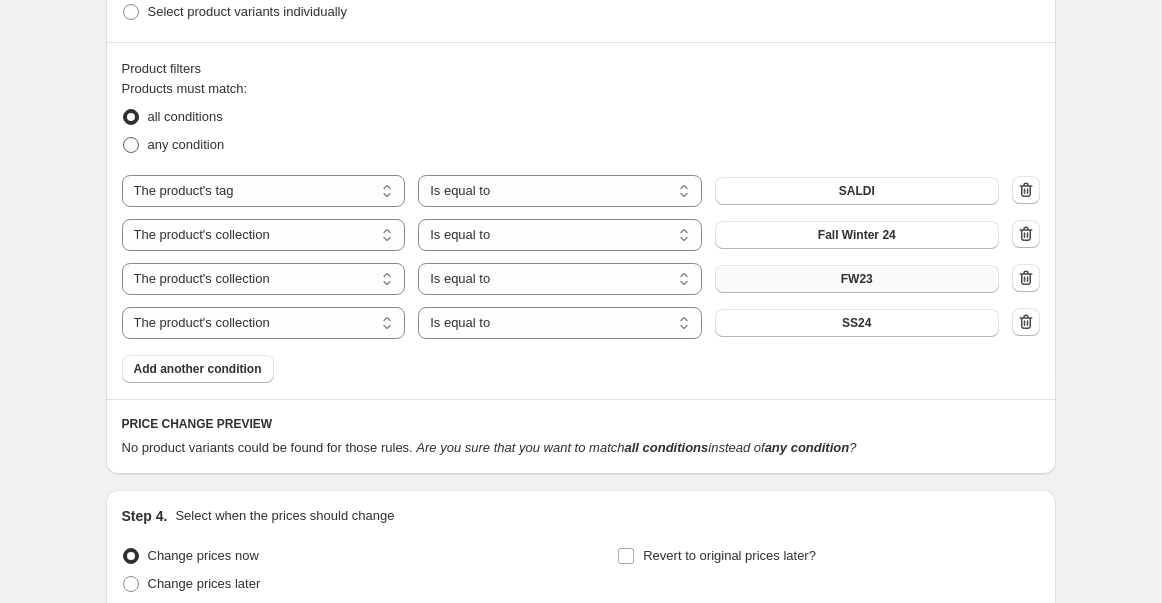 radio on "true" 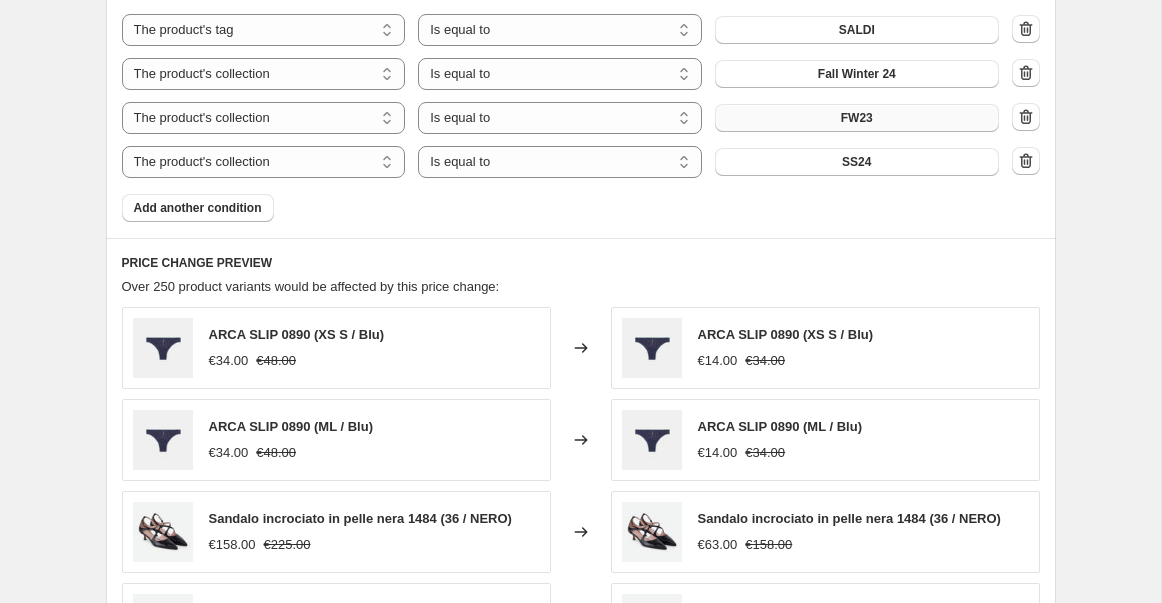scroll, scrollTop: 1165, scrollLeft: 0, axis: vertical 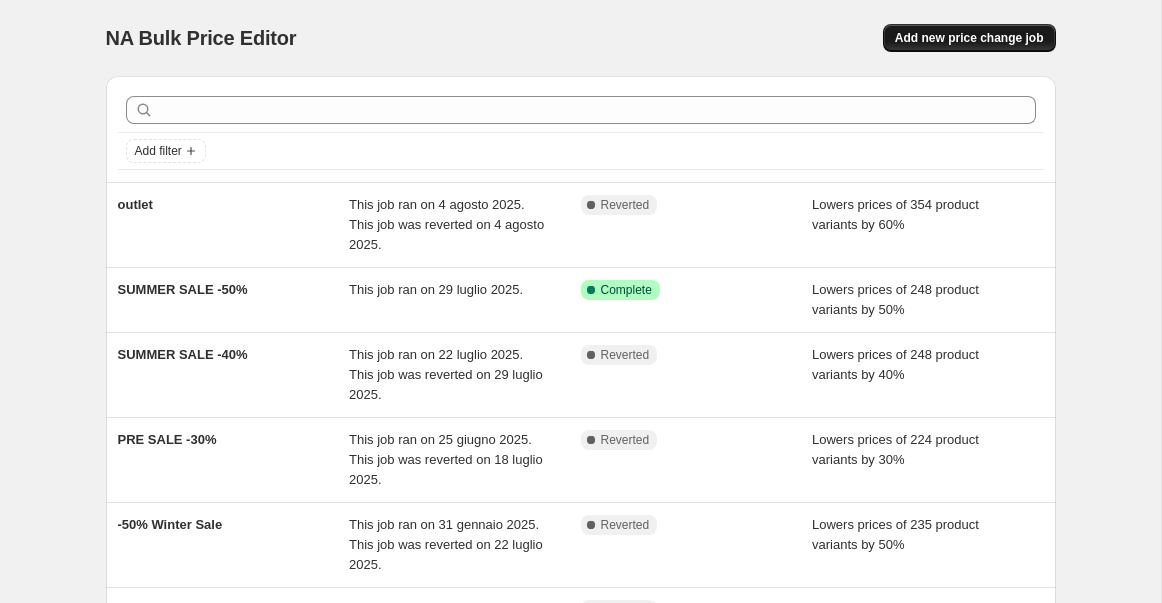 click on "Add new price change job" at bounding box center [969, 38] 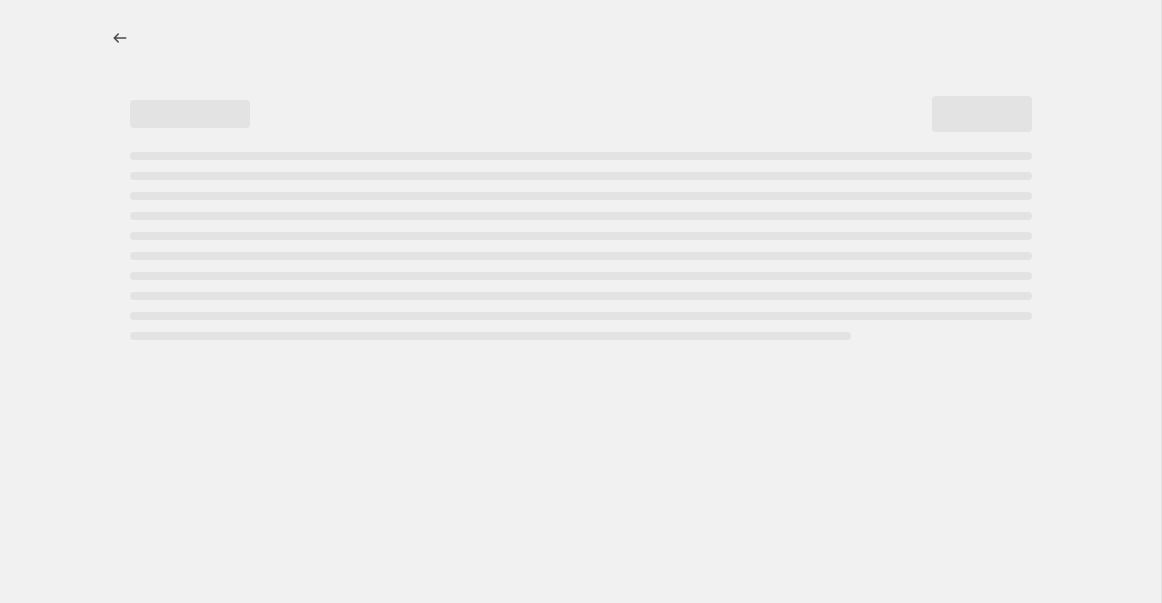 select on "percentage" 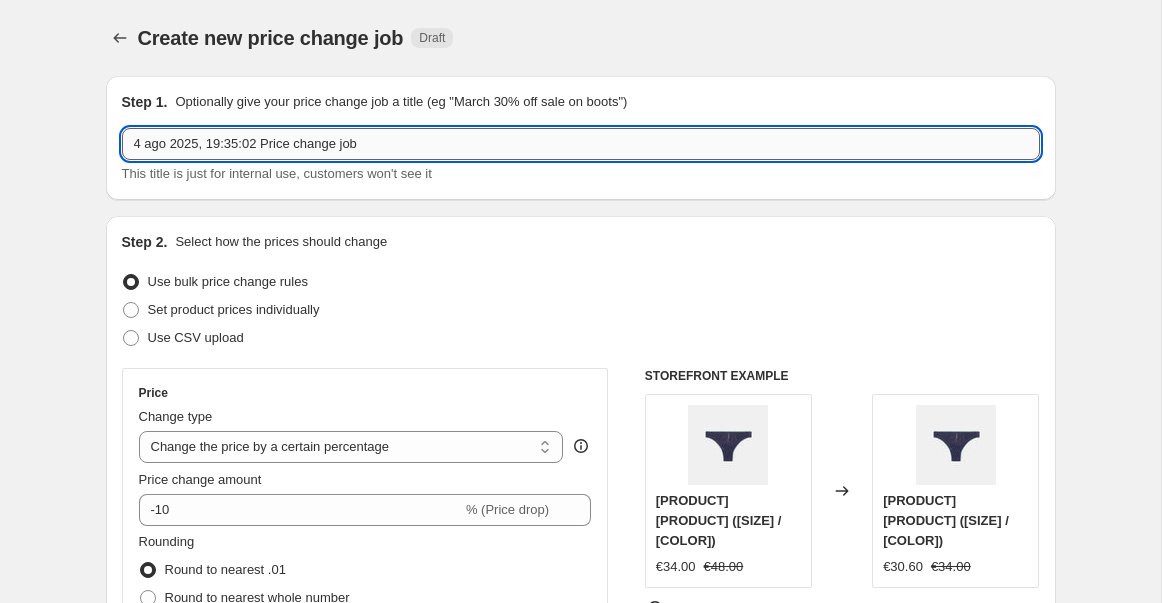 click on "4 ago 2025, 19:35:02 Price change job" at bounding box center (581, 144) 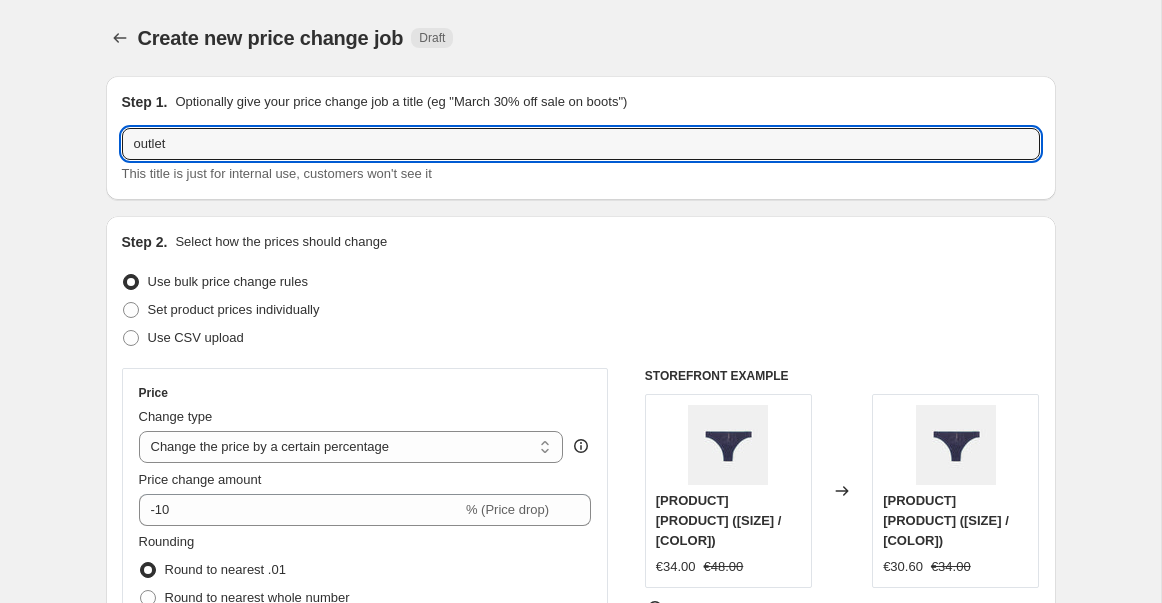 type on "outlet" 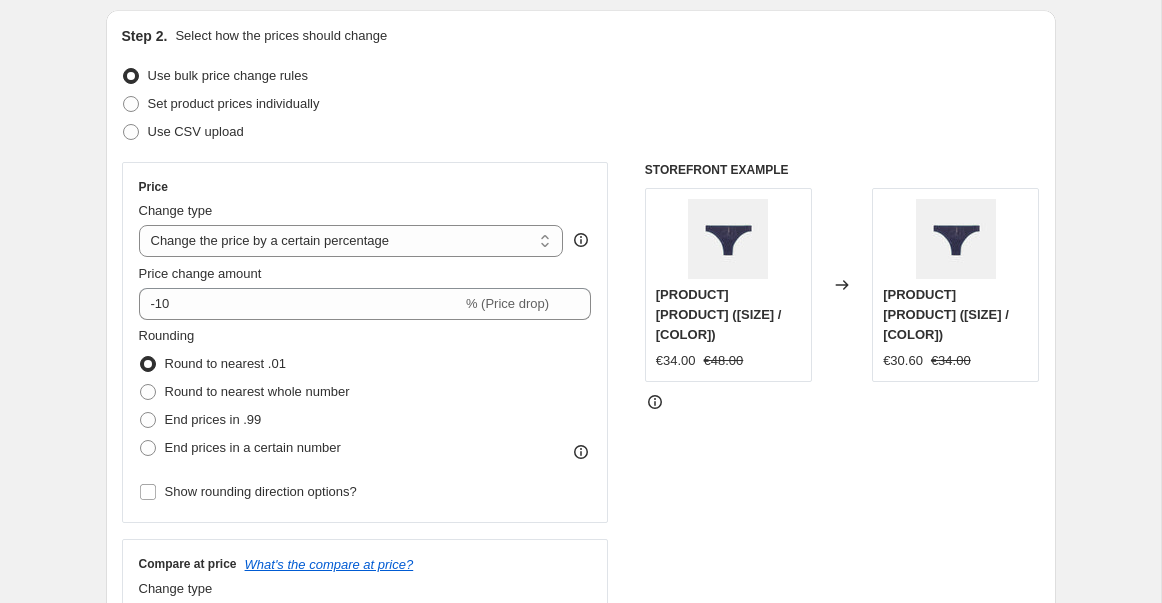 scroll, scrollTop: 209, scrollLeft: 0, axis: vertical 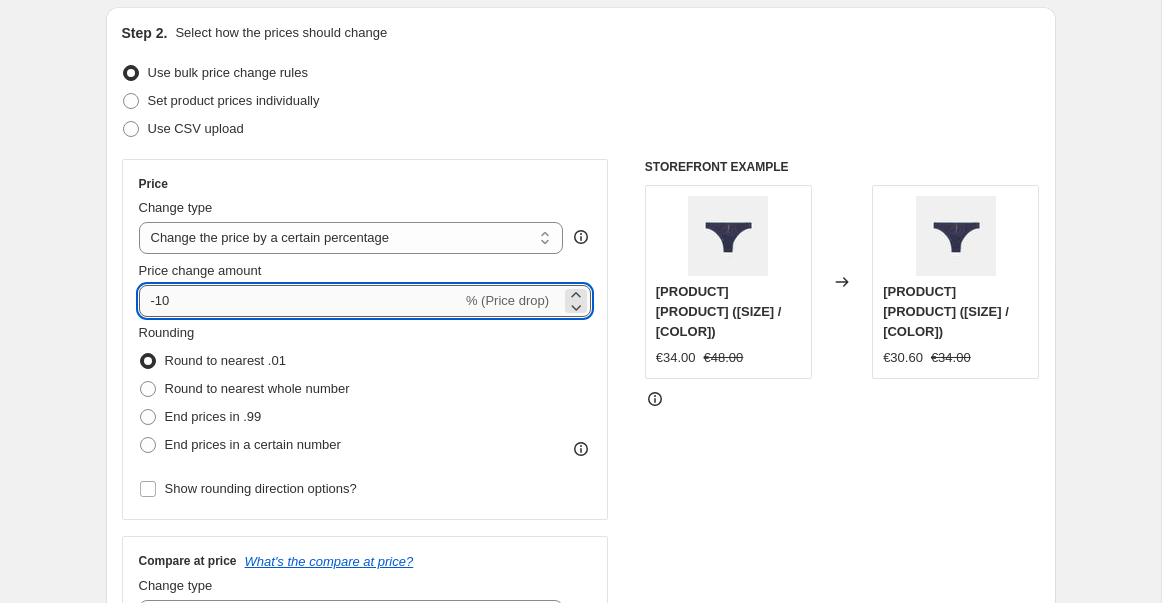 click on "-10" at bounding box center (300, 301) 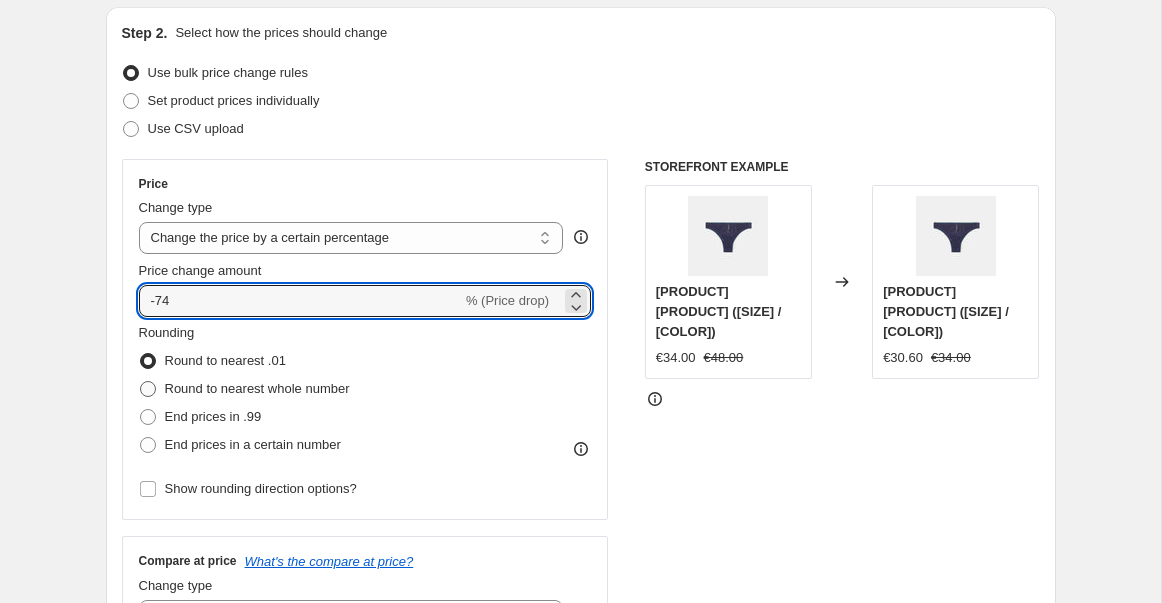 type on "-74" 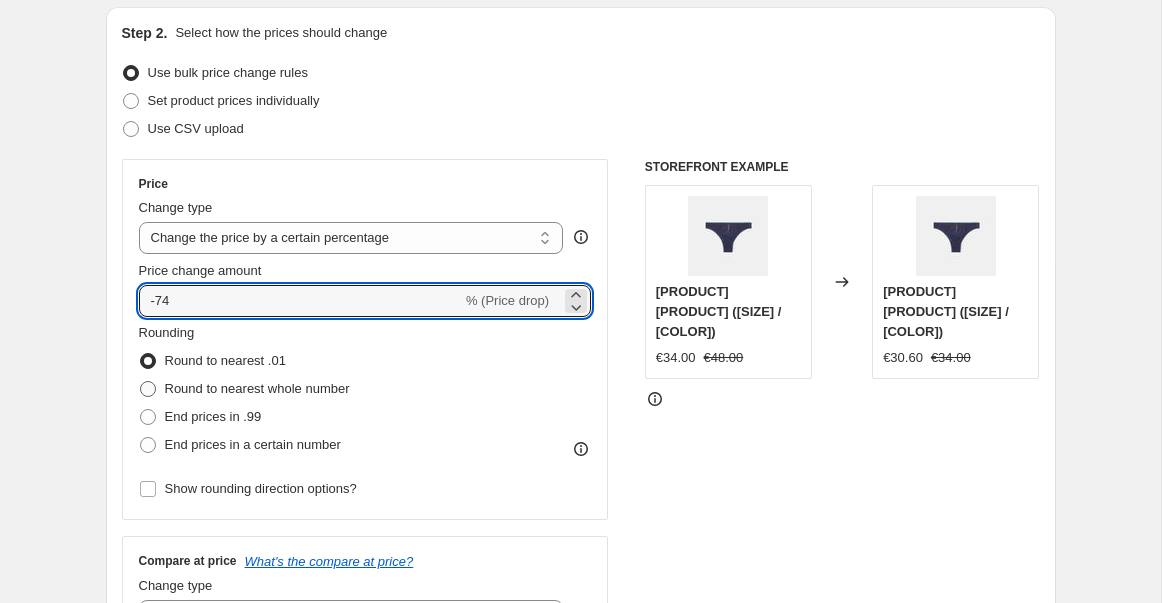radio on "true" 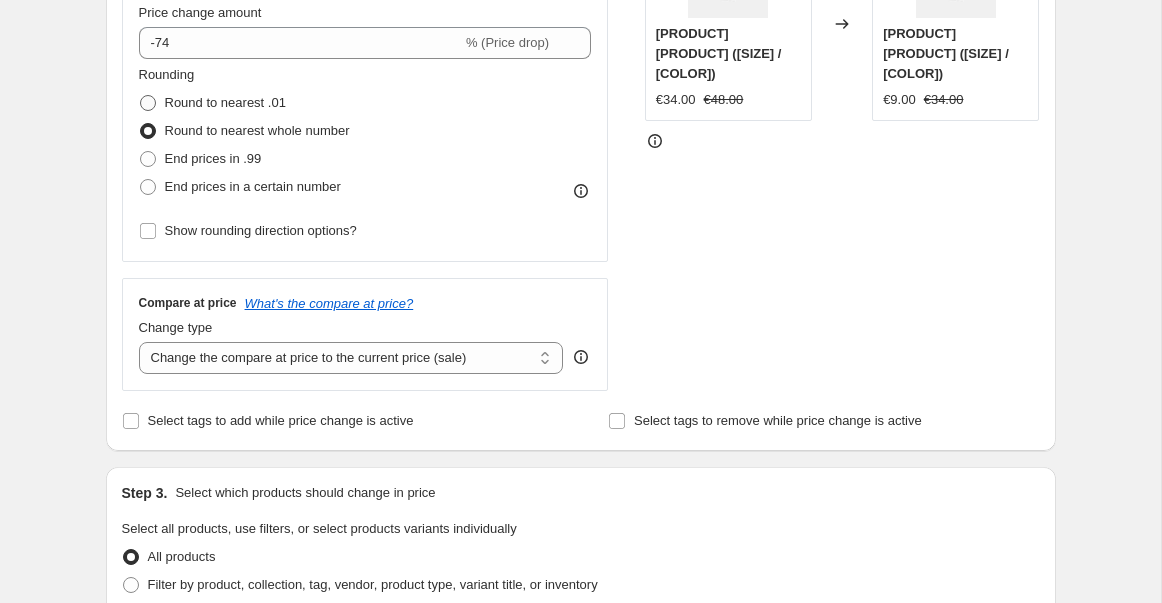 scroll, scrollTop: 456, scrollLeft: 0, axis: vertical 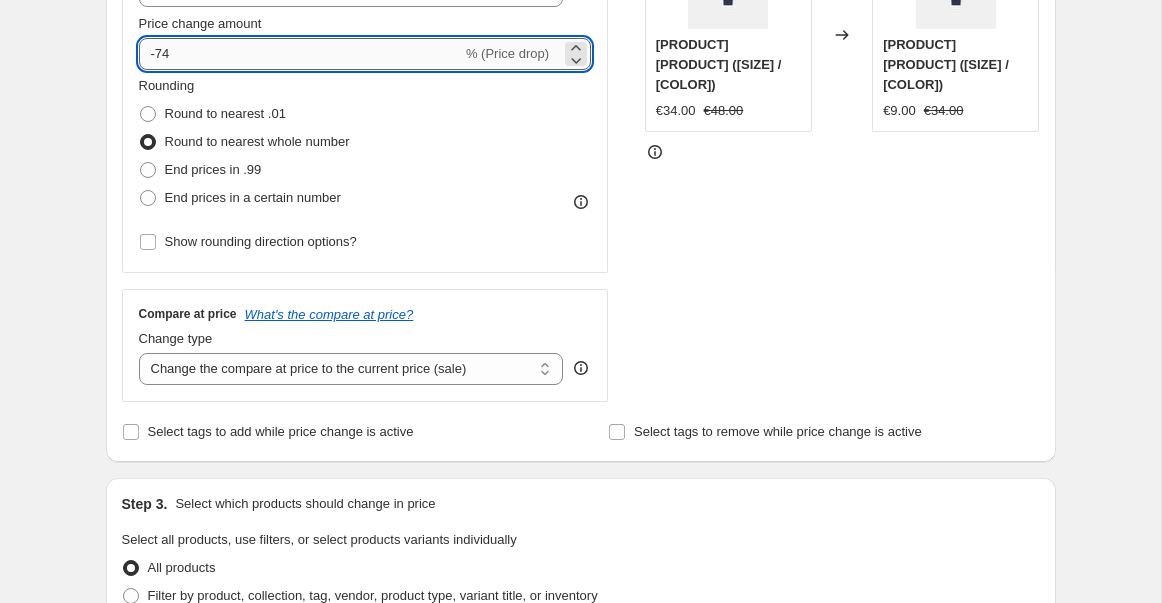 click on "-74" at bounding box center [300, 54] 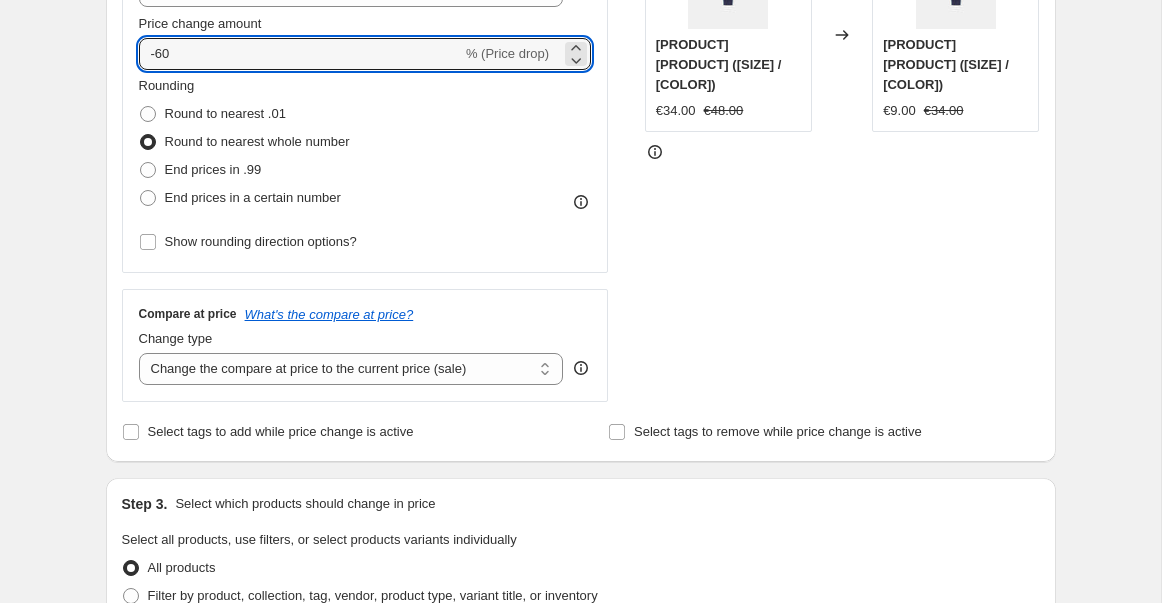type on "-60" 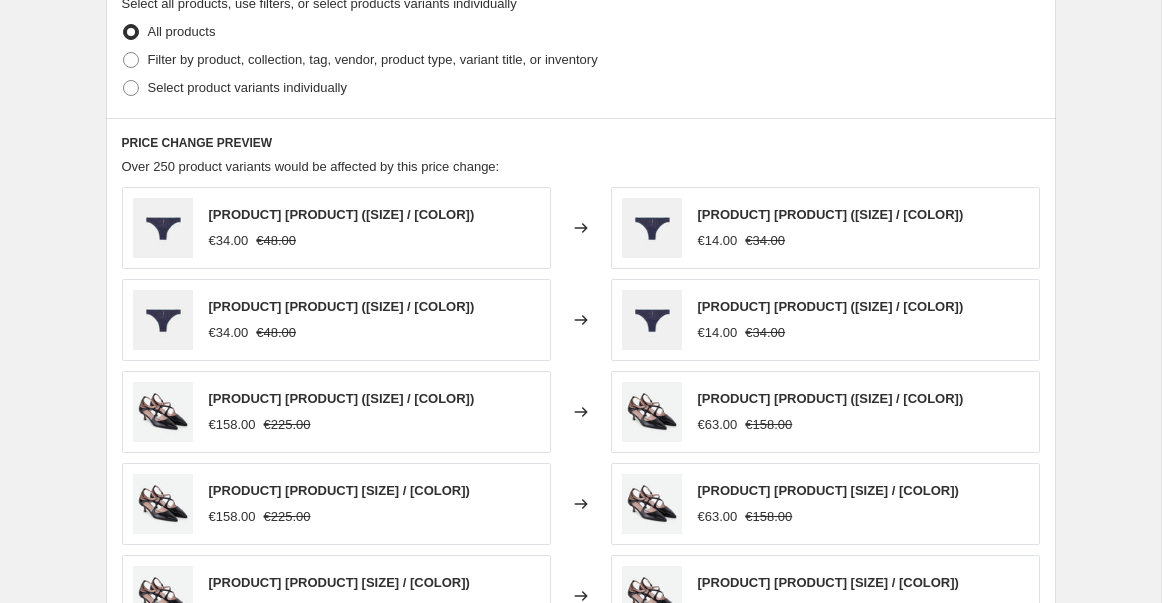 scroll, scrollTop: 999, scrollLeft: 0, axis: vertical 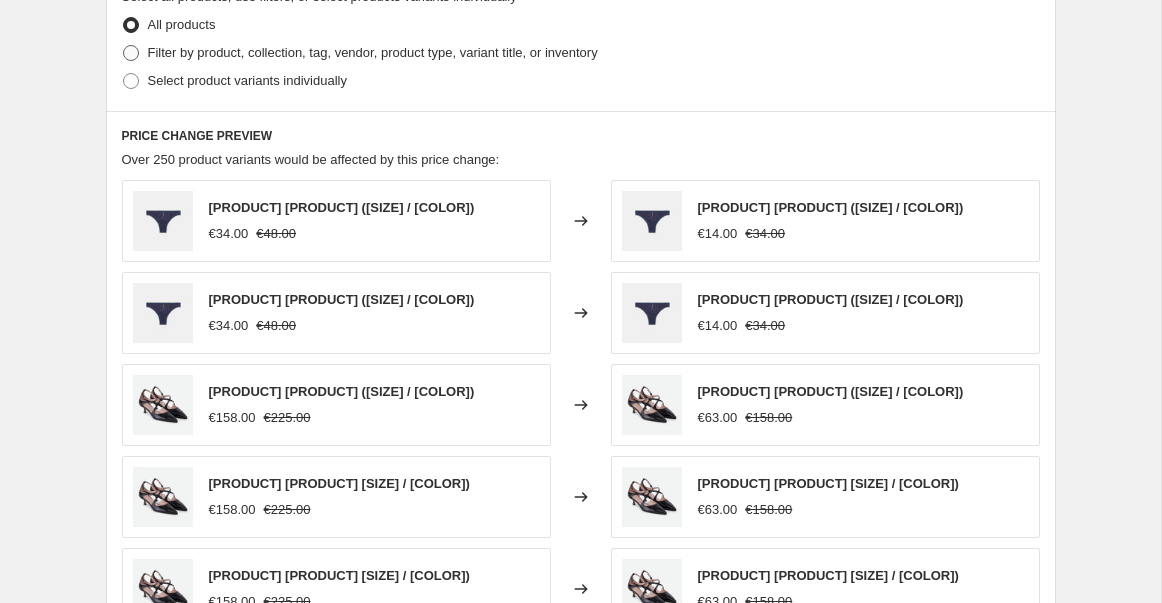 click on "Filter by product, collection, tag, vendor, product type, variant title, or inventory" at bounding box center [373, 52] 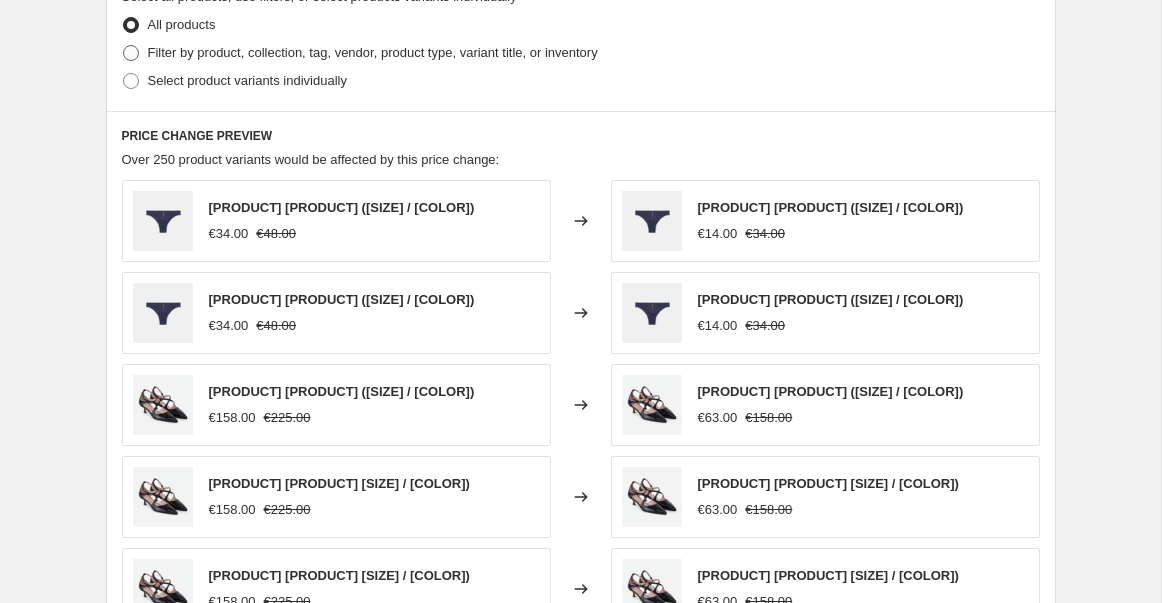 radio on "true" 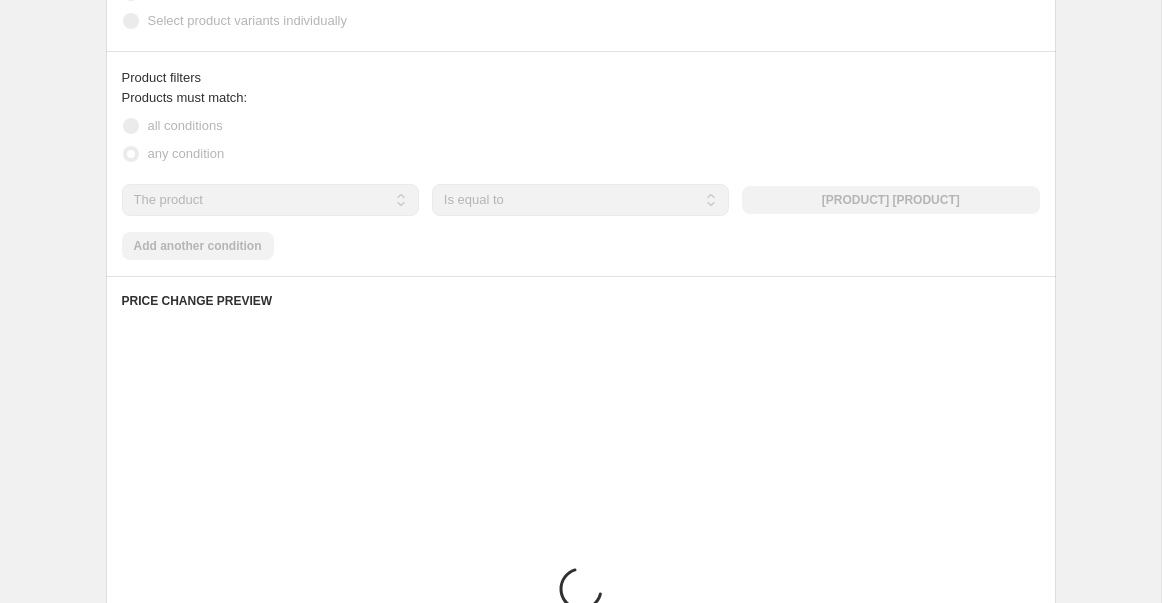 scroll, scrollTop: 1070, scrollLeft: 0, axis: vertical 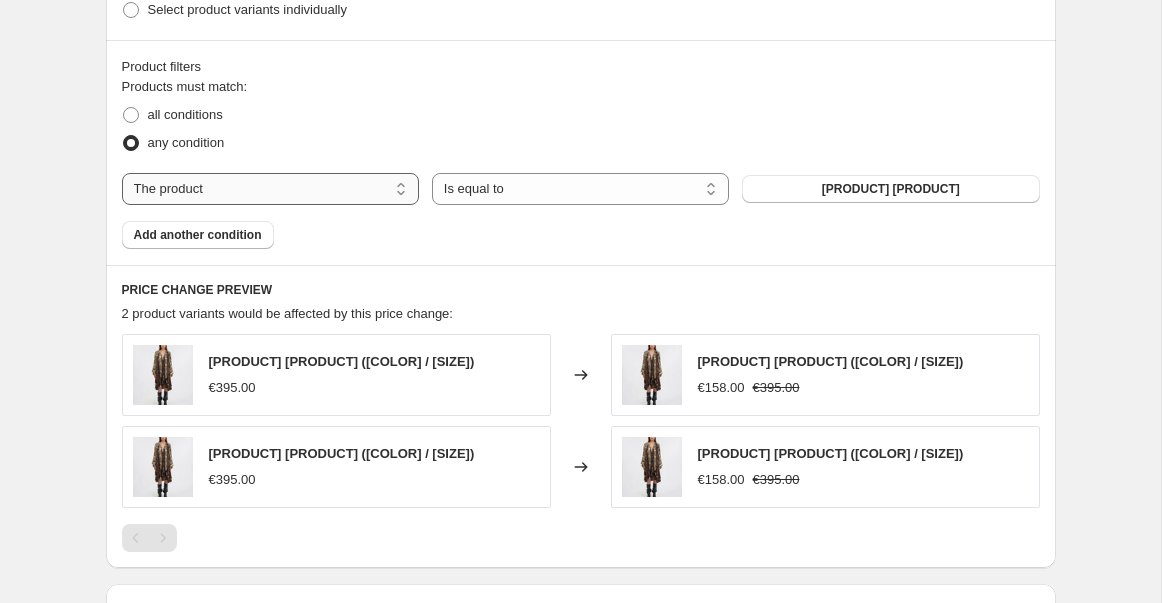 click on "The product The product's collection The product's tag The product's vendor The product's type The product's status The variant's title Inventory quantity" at bounding box center (270, 189) 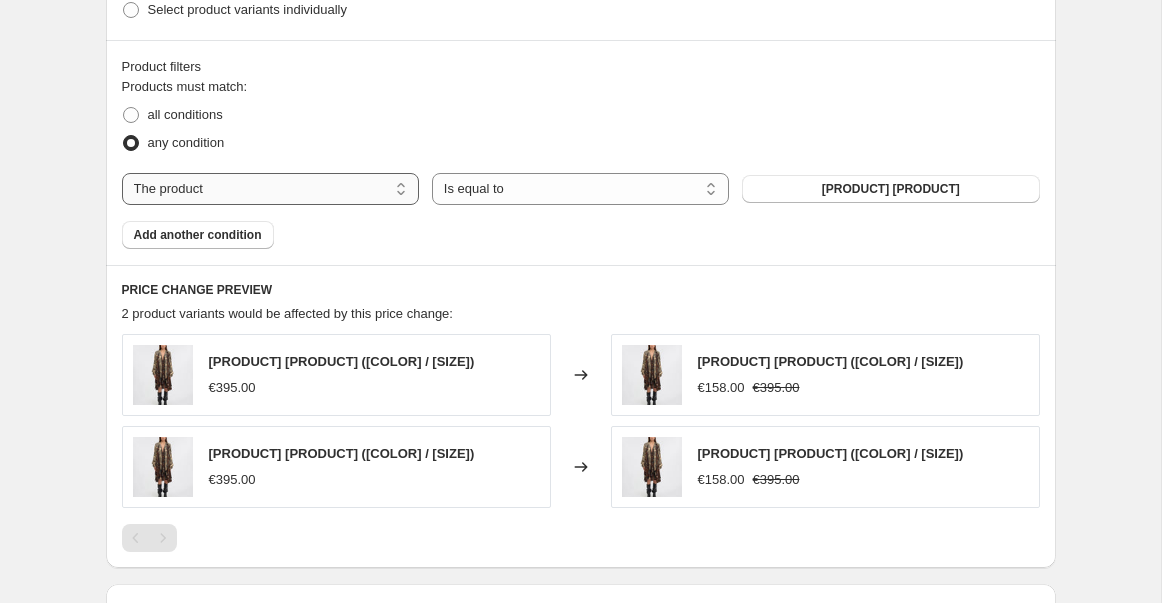 select on "collection" 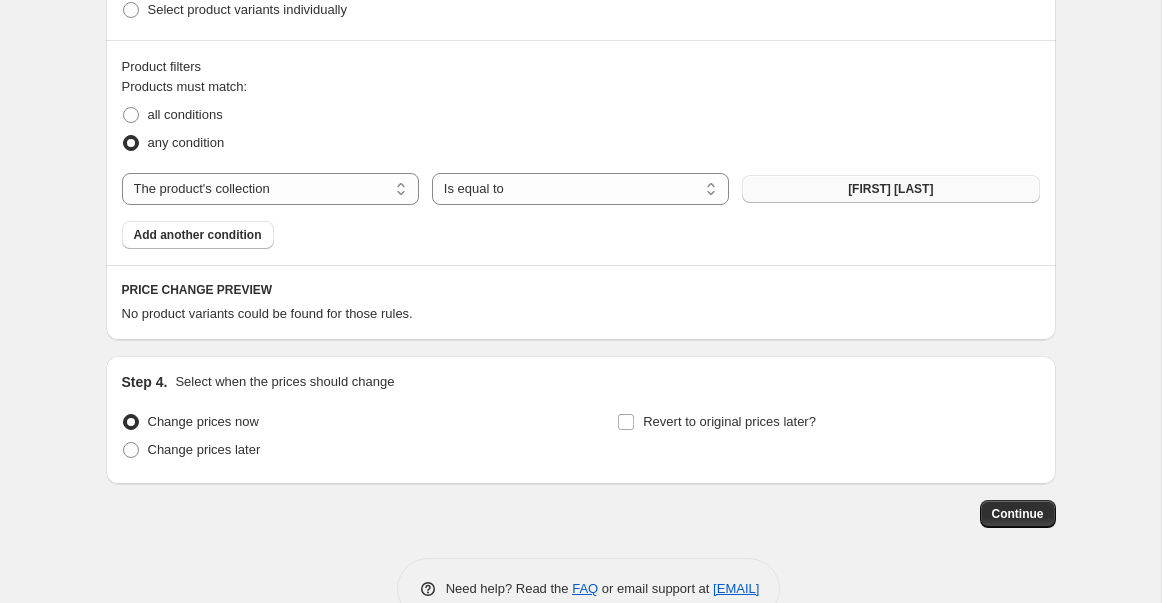 click on "CHLOE STORA" at bounding box center (890, 189) 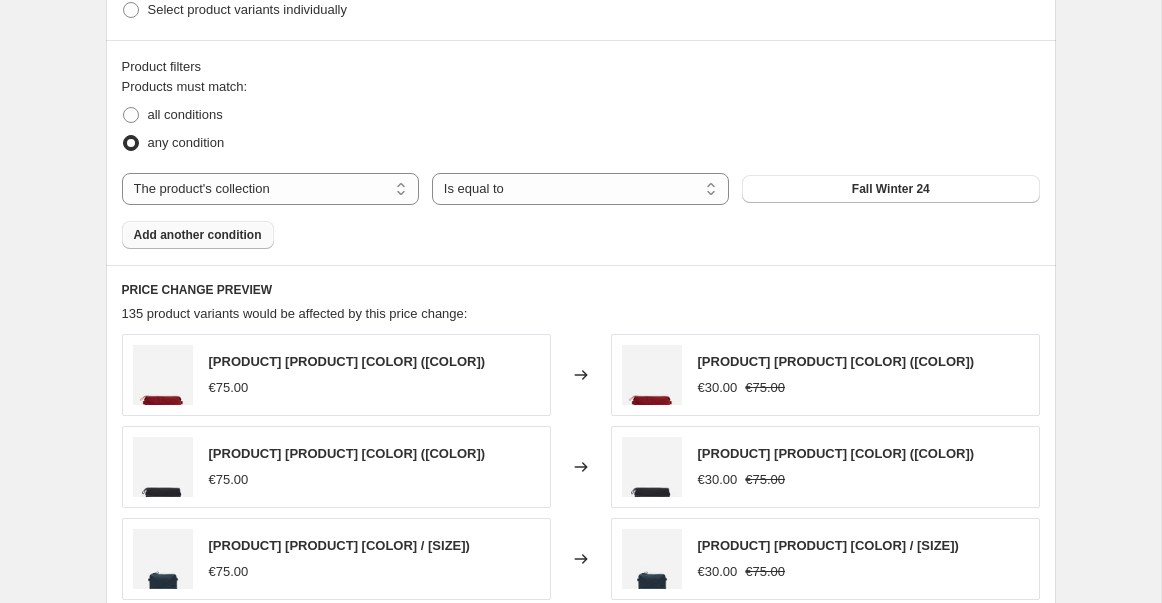 click on "Add another condition" at bounding box center [198, 235] 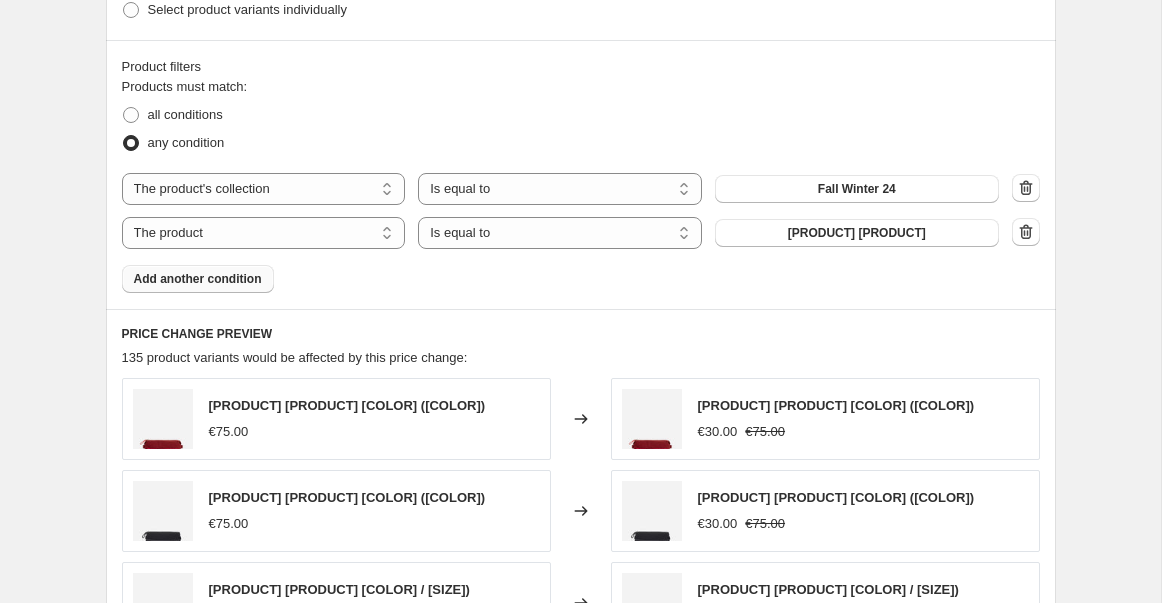 click on "Products must match: all conditions any condition The product The product's collection The product's tag The product's vendor The product's type The product's status The variant's title Inventory quantity The product's collection Is equal to Is not equal to Is equal to Fall Winter 24 The product The product's collection The product's tag The product's vendor The product's type The product's status The variant's title Inventory quantity The product Is equal to Is not equal to Is equal to Abito Abbey Add another condition" at bounding box center [581, 185] 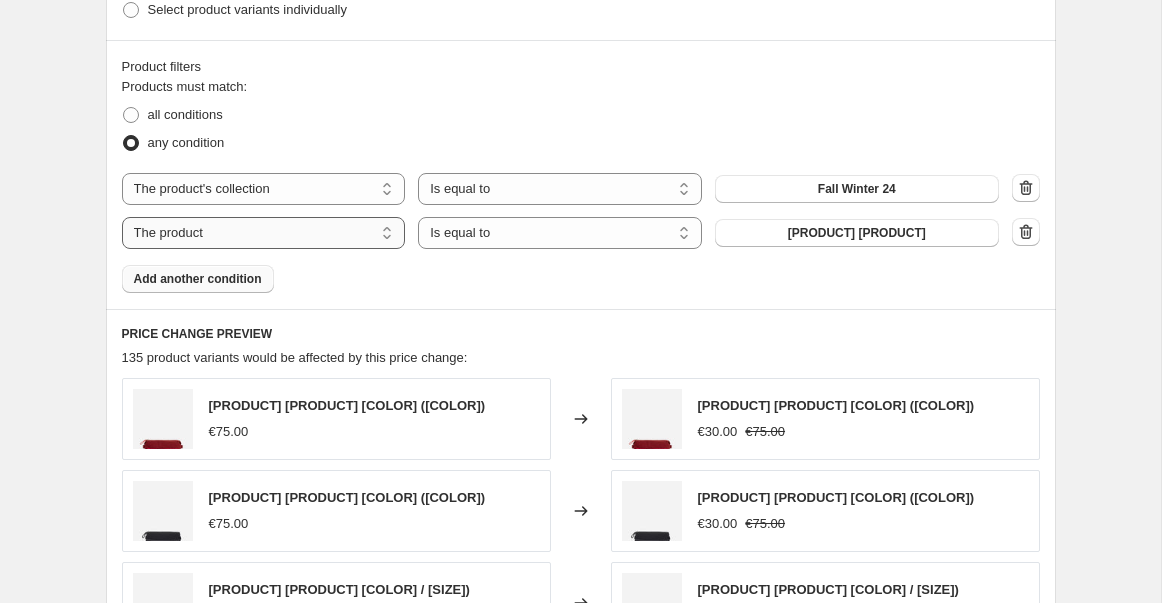 click on "The product The product's collection The product's tag The product's vendor The product's type The product's status The variant's title Inventory quantity" at bounding box center (264, 233) 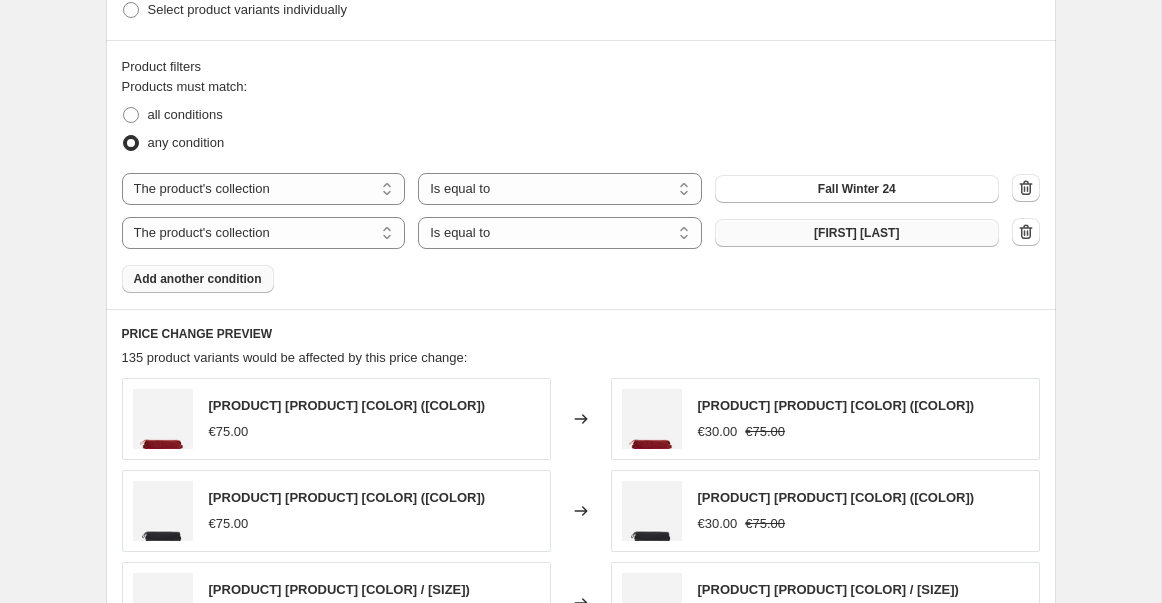 click on "CHLOE STORA" at bounding box center [856, 233] 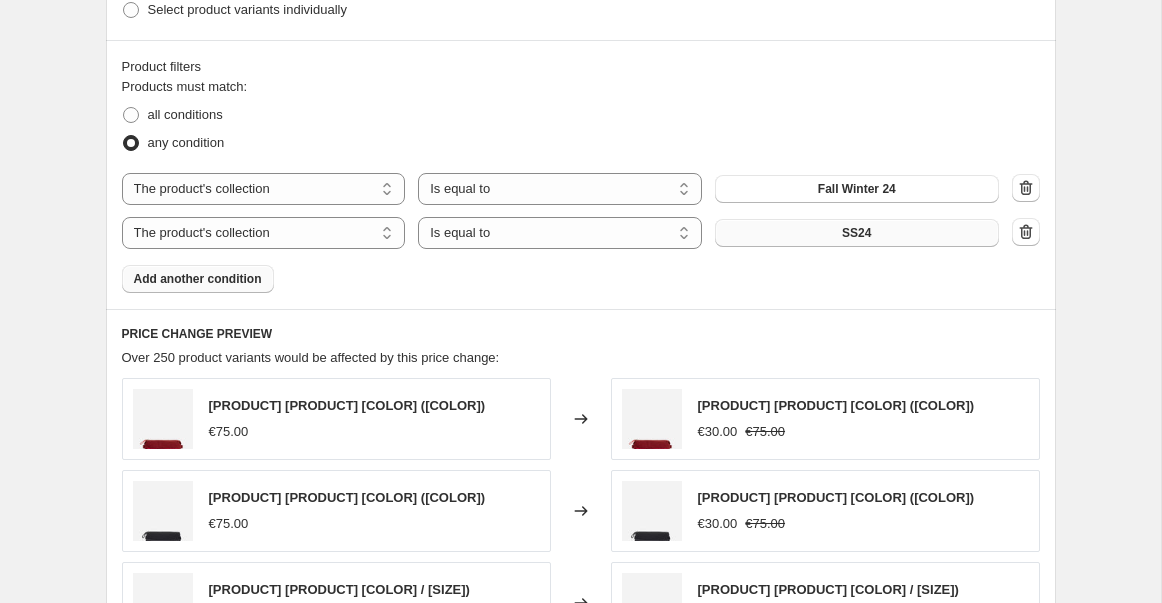 click on "Add another condition" at bounding box center (198, 279) 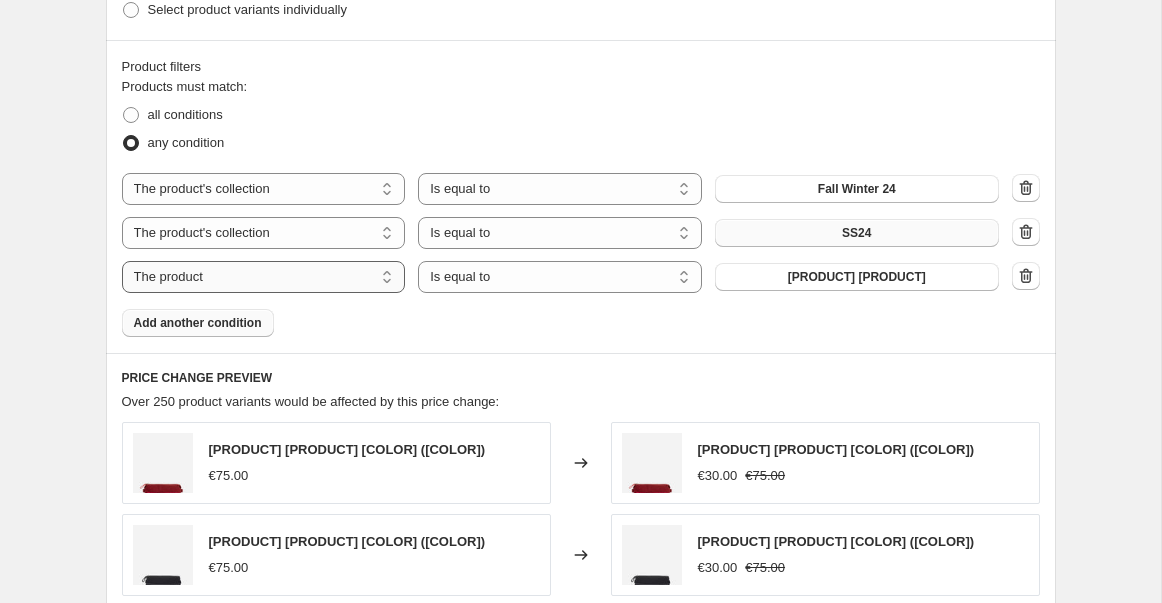 click on "The product The product's collection The product's tag The product's vendor The product's type The product's status The variant's title Inventory quantity" at bounding box center (264, 277) 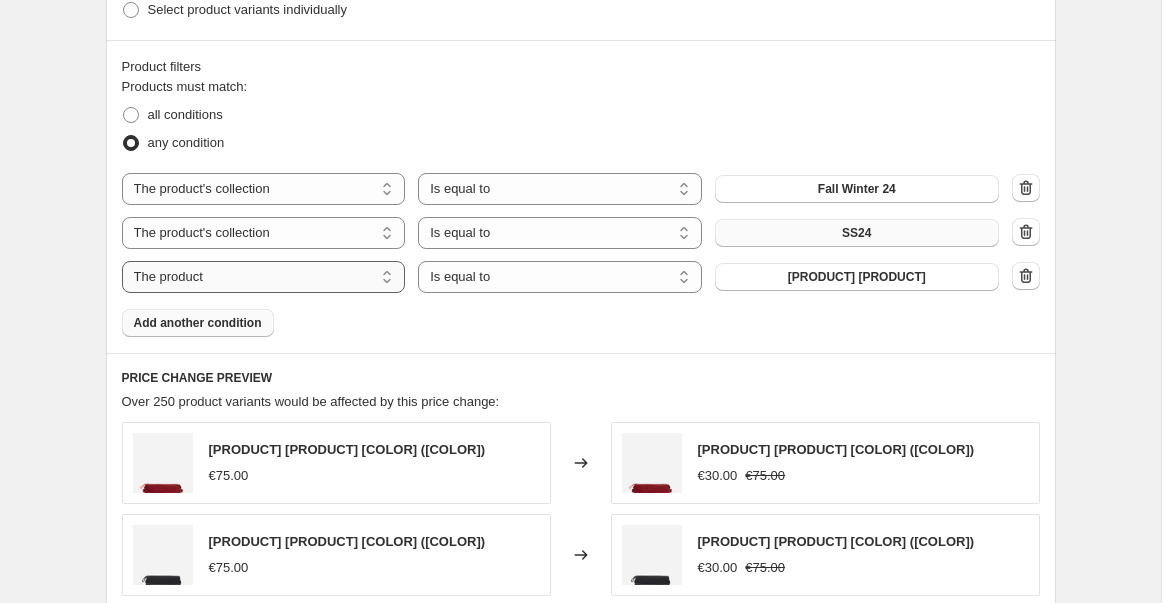 select on "tag" 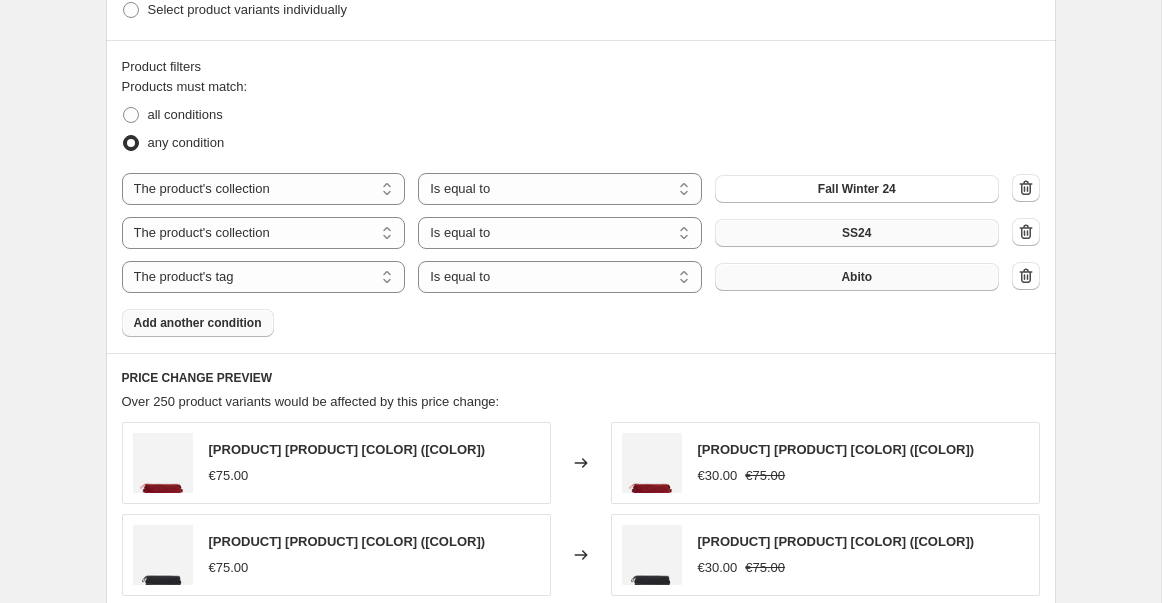 click on "Abito" at bounding box center [857, 277] 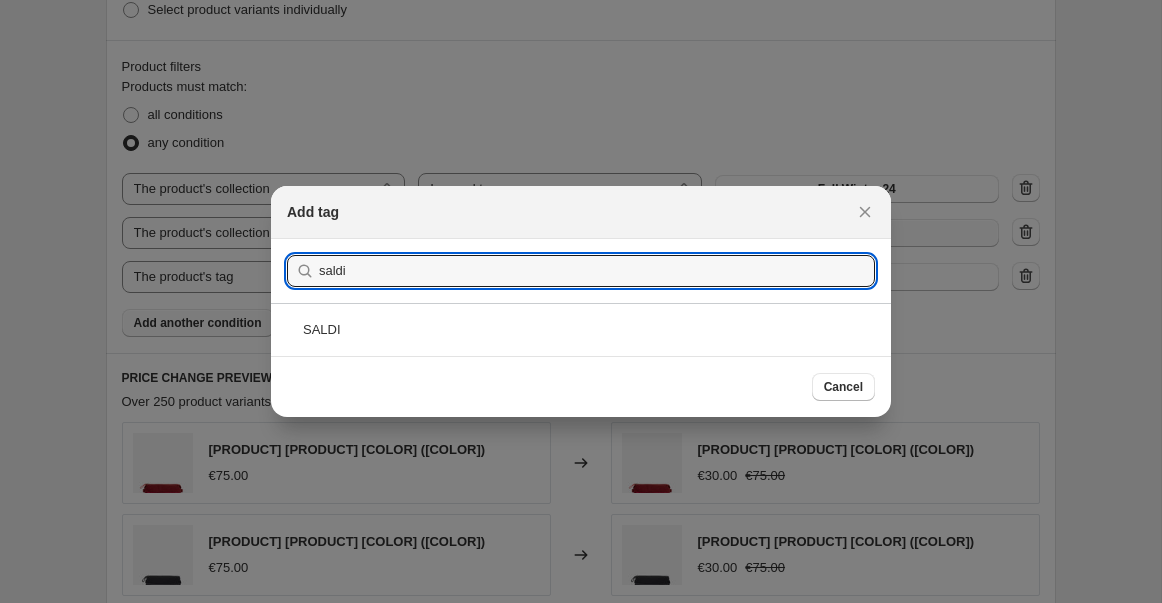 type on "saldi" 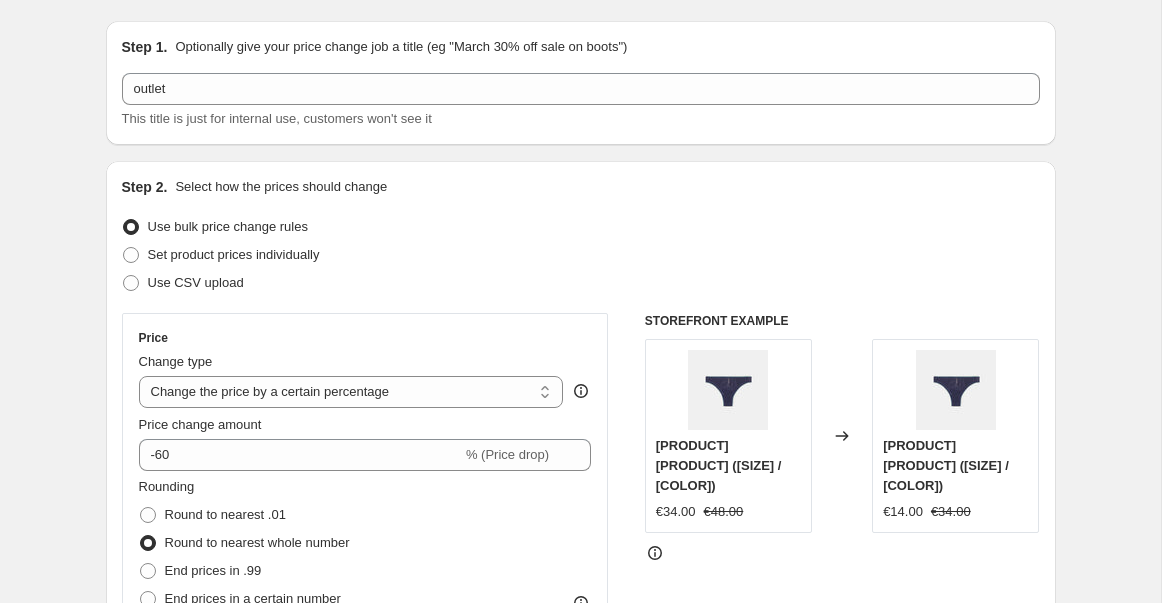 scroll, scrollTop: 77, scrollLeft: 0, axis: vertical 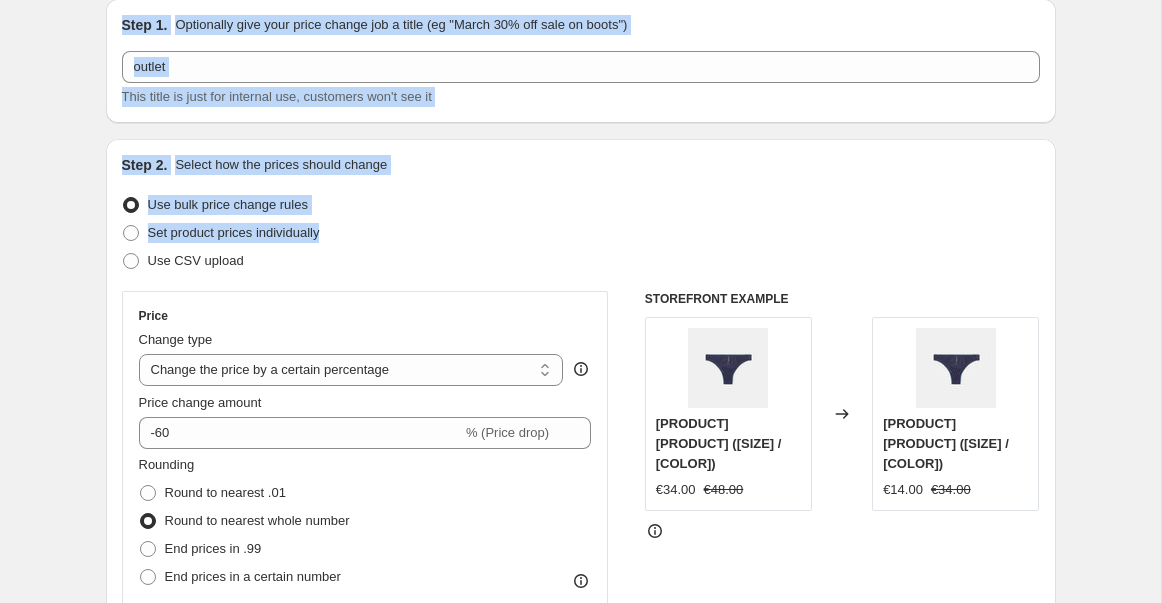drag, startPoint x: 60, startPoint y: 30, endPoint x: 55, endPoint y: 265, distance: 235.05319 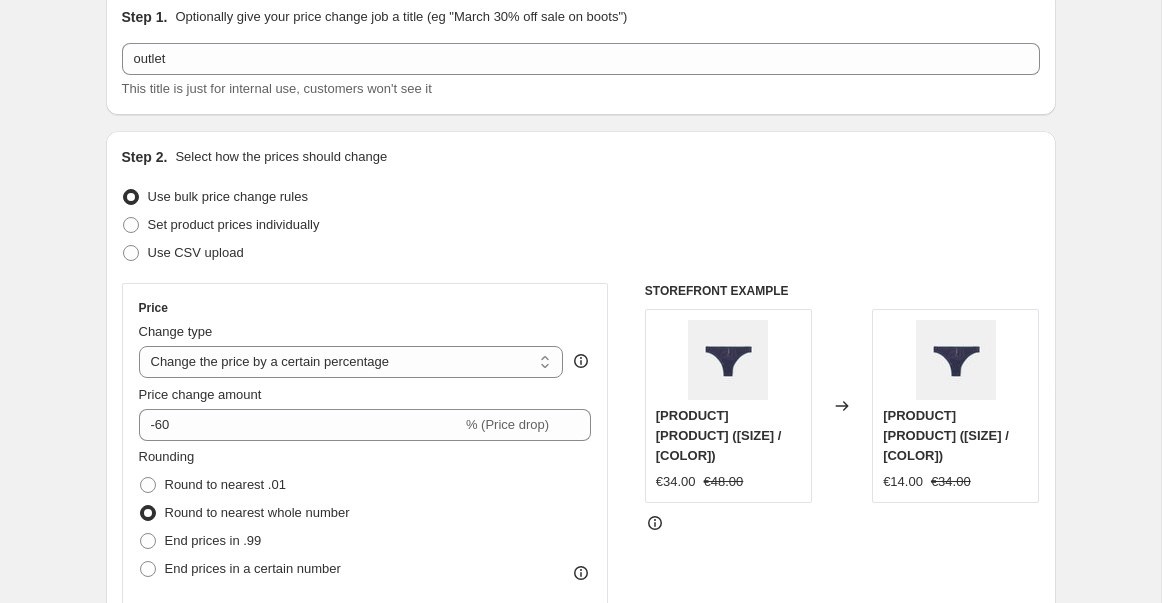 scroll, scrollTop: 64, scrollLeft: 0, axis: vertical 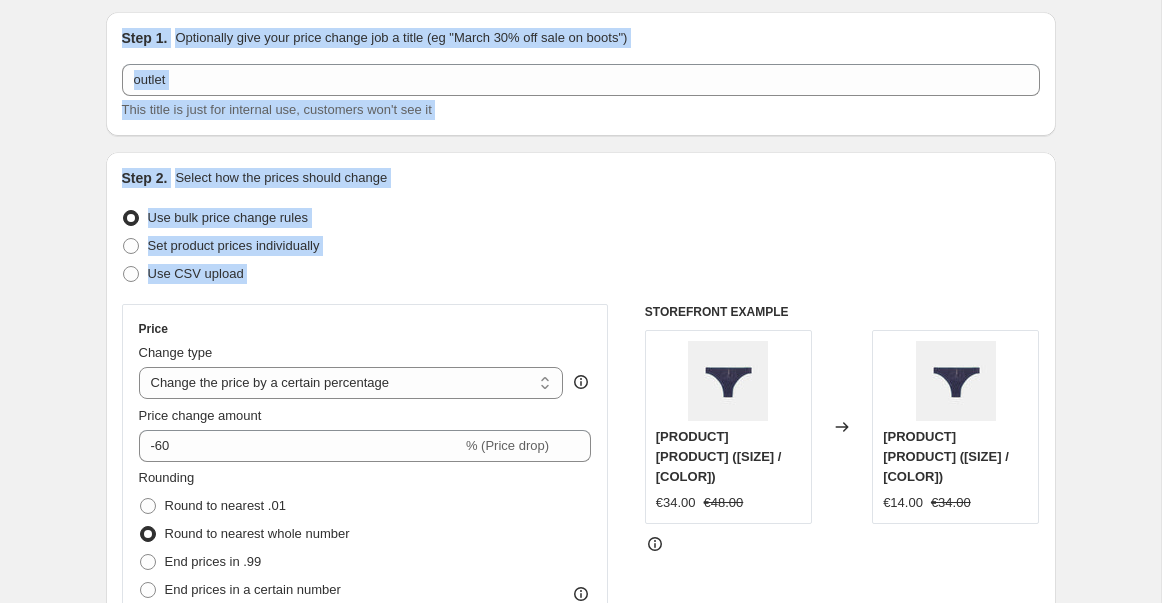 drag, startPoint x: 79, startPoint y: 22, endPoint x: 78, endPoint y: 308, distance: 286.00174 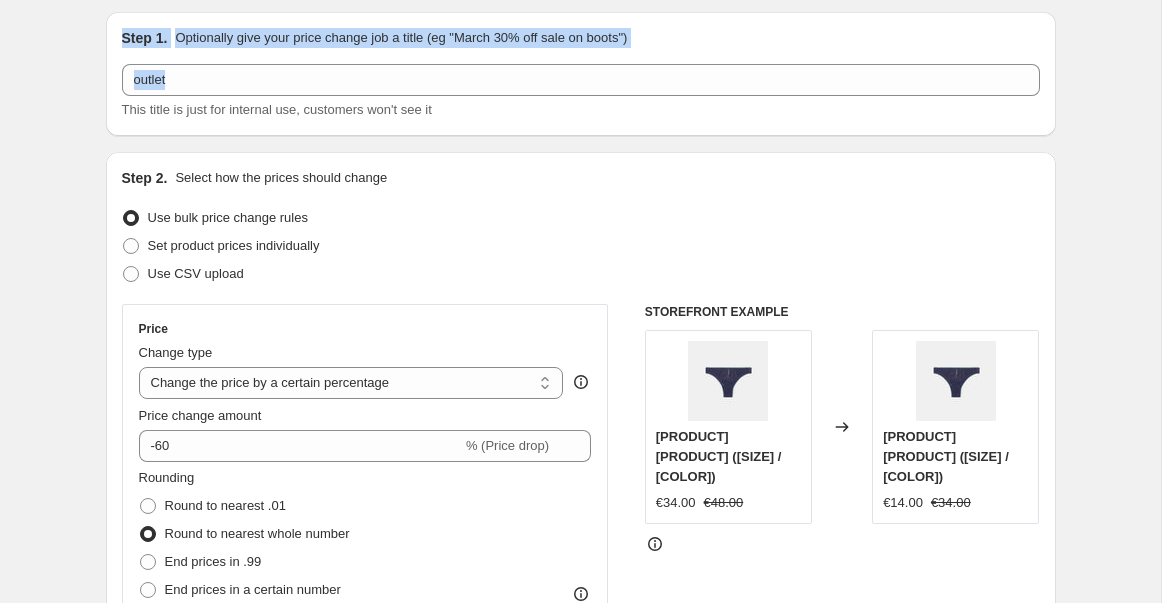 drag, startPoint x: 102, startPoint y: 46, endPoint x: 100, endPoint y: 115, distance: 69.02898 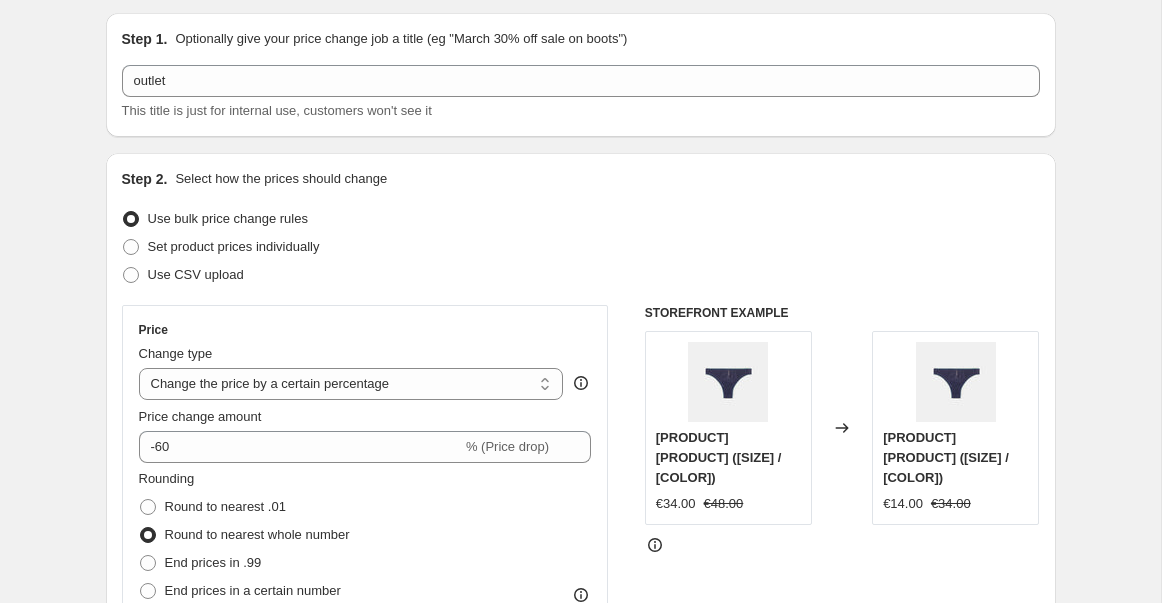 scroll, scrollTop: 48, scrollLeft: 0, axis: vertical 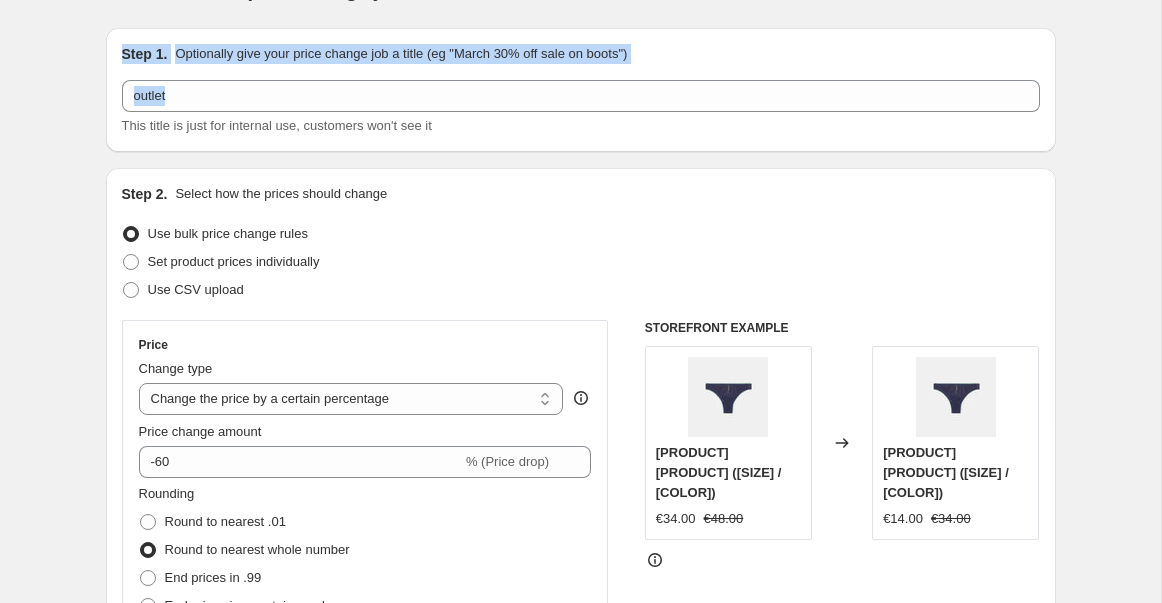 drag, startPoint x: 88, startPoint y: 56, endPoint x: 88, endPoint y: 134, distance: 78 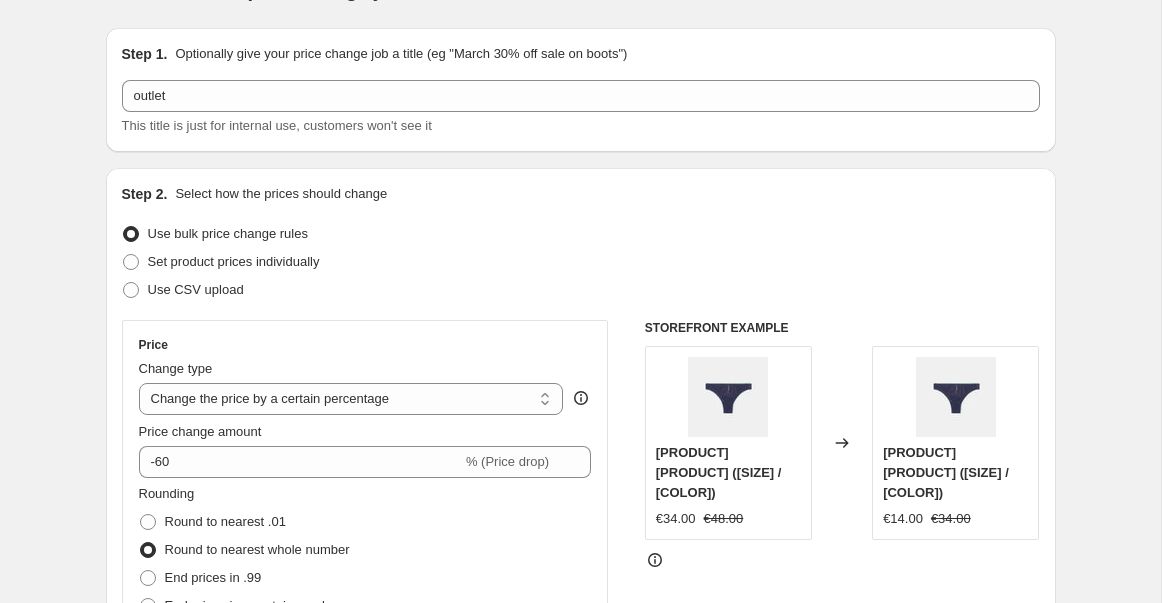 scroll, scrollTop: 123, scrollLeft: 0, axis: vertical 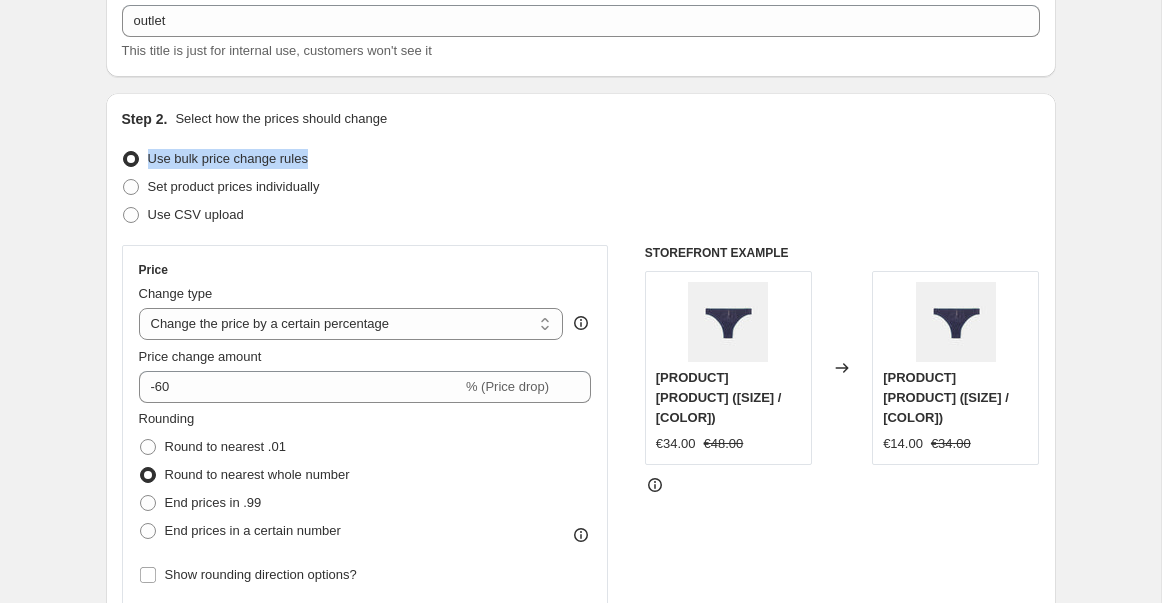 drag, startPoint x: 88, startPoint y: 134, endPoint x: 87, endPoint y: 183, distance: 49.010204 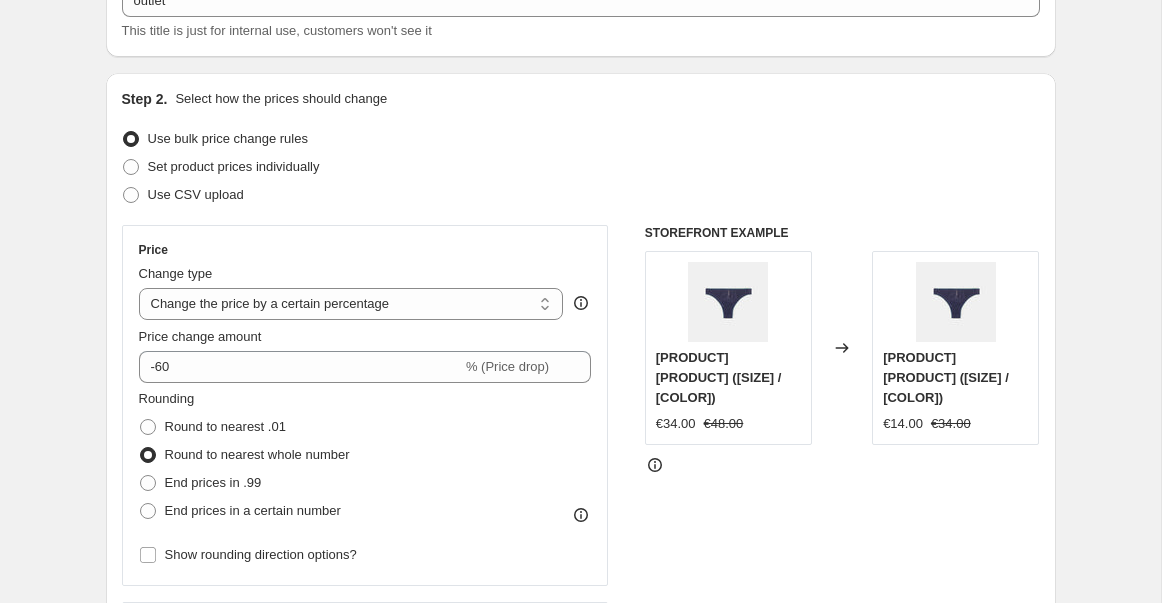 scroll, scrollTop: 0, scrollLeft: 0, axis: both 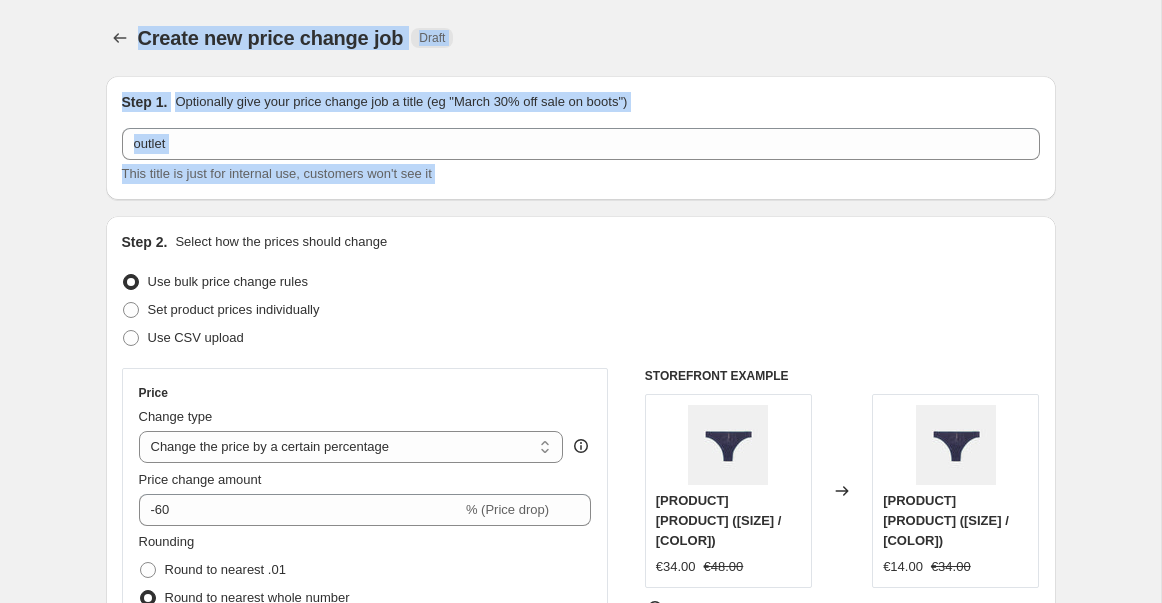 drag, startPoint x: 91, startPoint y: 36, endPoint x: 84, endPoint y: 216, distance: 180.13606 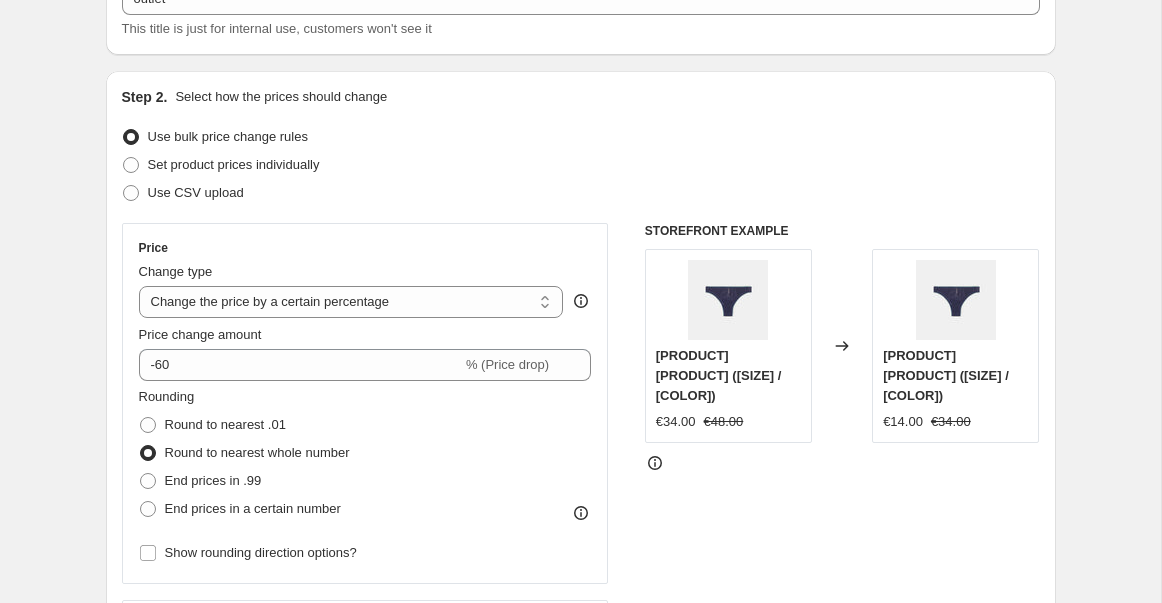 scroll, scrollTop: 146, scrollLeft: 0, axis: vertical 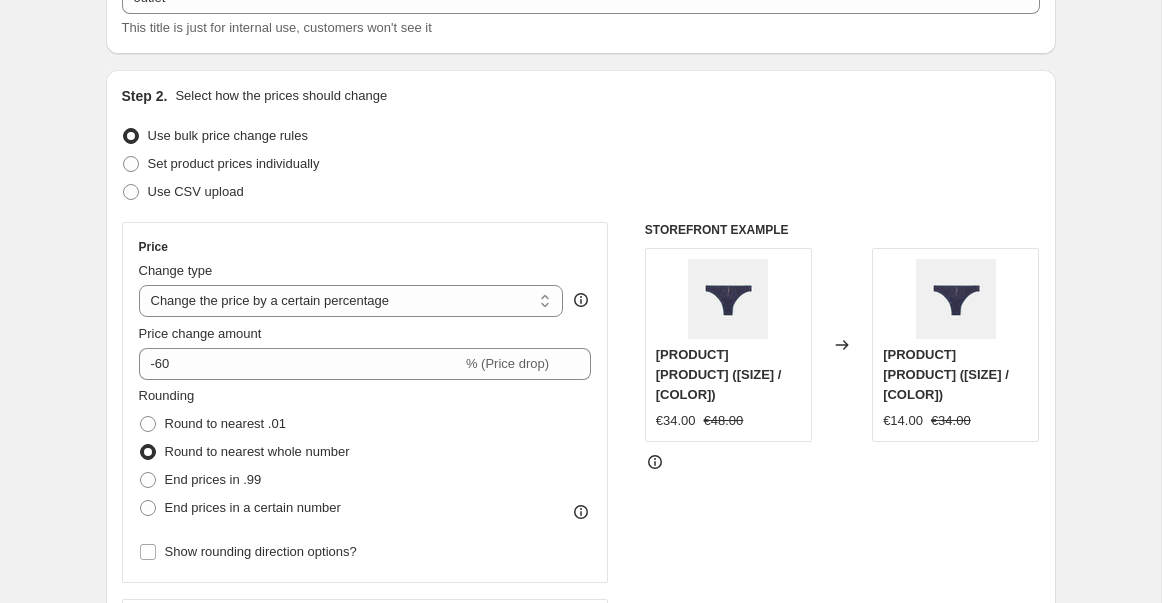 click on "Create new price change job. This page is ready Create new price change job Draft Step 1. Optionally give your price change job a title (eg "March 30% off sale on boots") outlet This title is just for internal use, customers won't see it Step 2. Select how the prices should change Use bulk price change rules Set product prices individually Use CSV upload Price Change type Change the price to a certain amount Change the price by a certain amount Change the price by a certain percentage Change the price to the current compare at price (price before sale) Change the price by a certain amount relative to the compare at price Change the price by a certain percentage relative to the compare at price Don't change the price Change the price by a certain percentage relative to the cost per item Change price to certain cost margin Change the price by a certain percentage Price change amount -60 % (Price drop) Rounding Round to nearest .01 Round to nearest whole number End prices in .99 End prices in a certain number" at bounding box center [581, 1010] 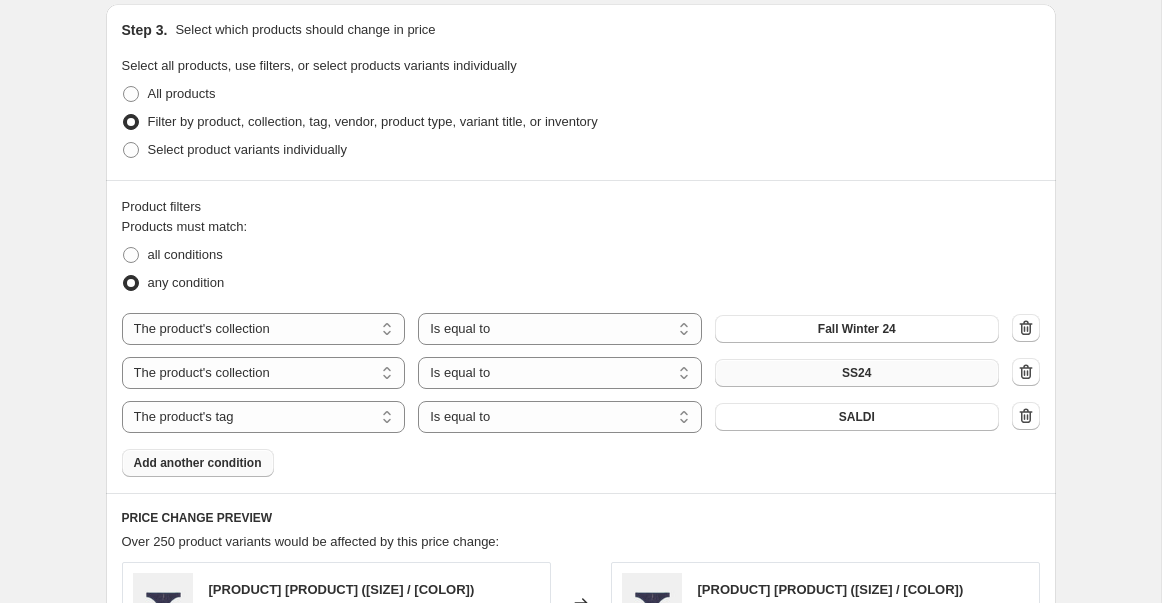 scroll, scrollTop: 983, scrollLeft: 0, axis: vertical 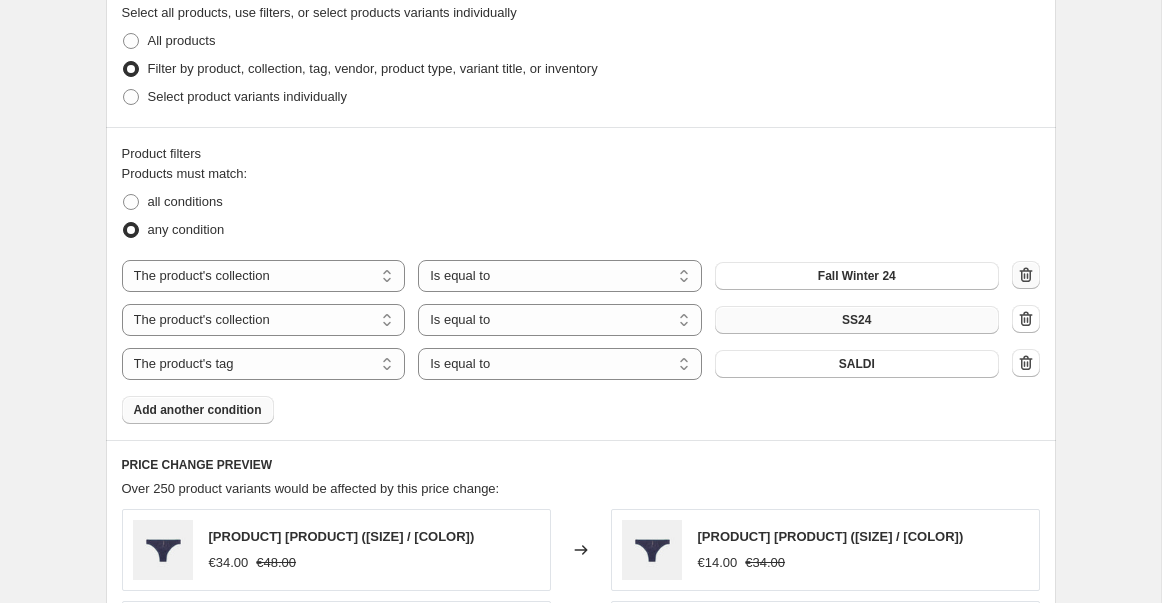 click 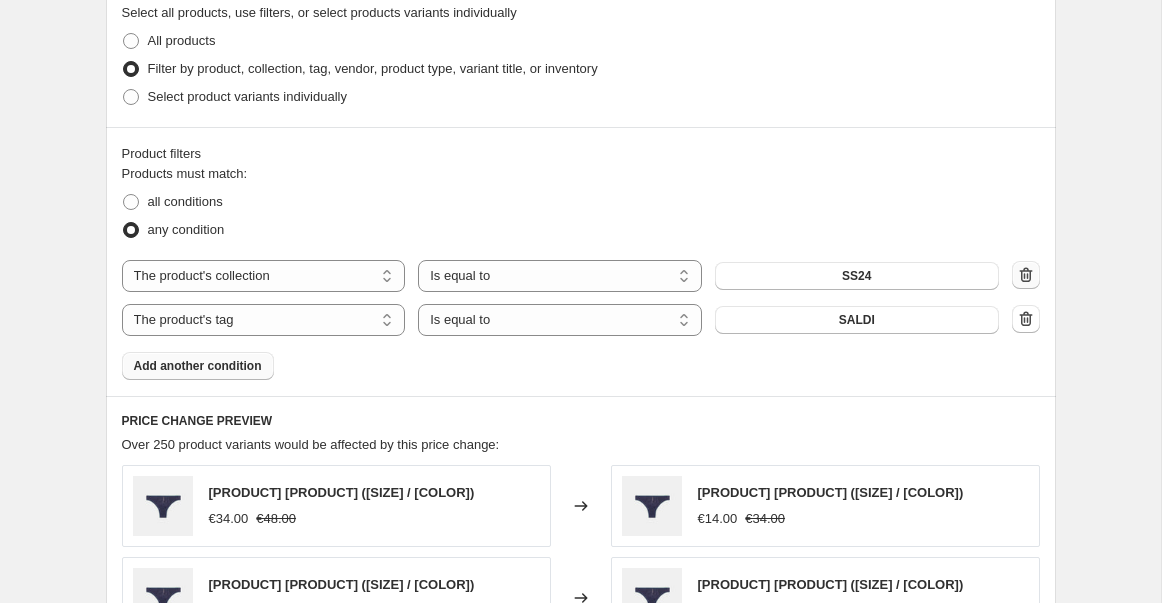 click 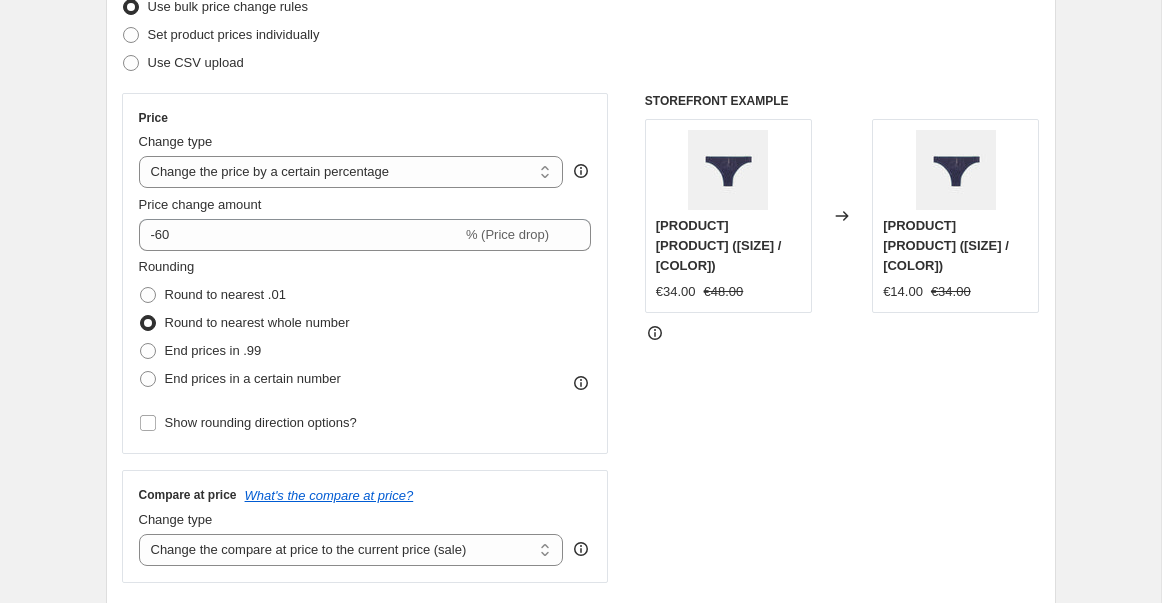 scroll, scrollTop: 0, scrollLeft: 0, axis: both 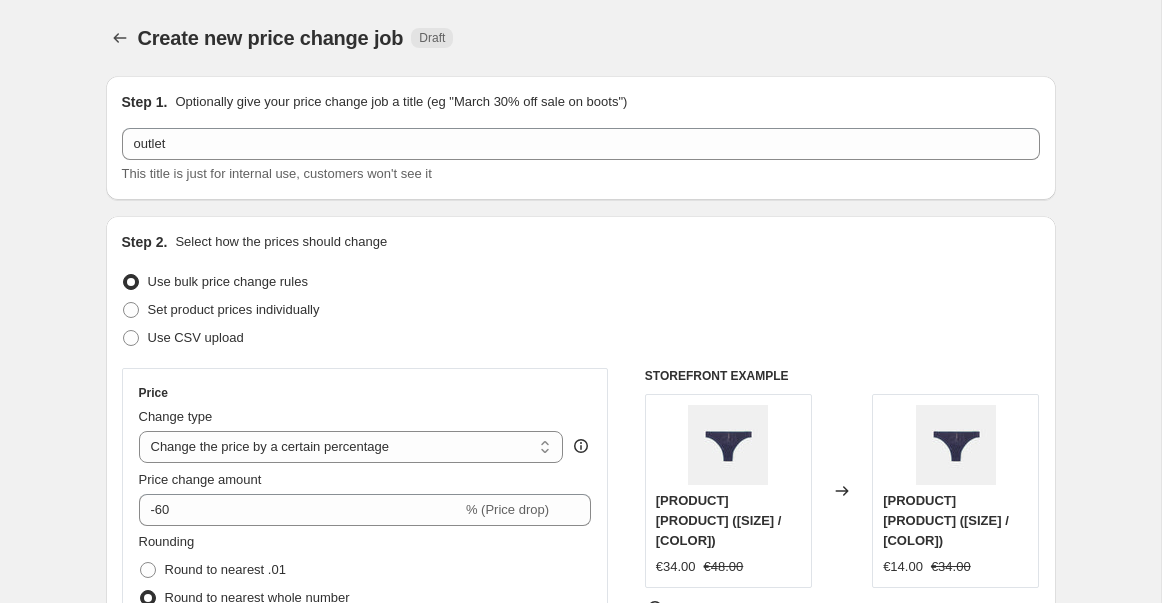 click on "Create new price change job. This page is ready Create new price change job Draft Step 1. Optionally give your price change job a title (eg "March 30% off sale on boots") outlet This title is just for internal use, customers won't see it Step 2. Select how the prices should change Use bulk price change rules Set product prices individually Use CSV upload Price Change type Change the price to a certain amount Change the price by a certain amount Change the price by a certain percentage Change the price to the current compare at price (price before sale) Change the price by a certain amount relative to the compare at price Change the price by a certain percentage relative to the compare at price Don't change the price Change the price by a certain percentage relative to the cost per item Change price to certain cost margin Change the price by a certain percentage Price change amount -60 % (Price drop) Rounding Round to nearest .01 Round to nearest whole number End prices in .99 End prices in a certain number" at bounding box center [580, 1112] 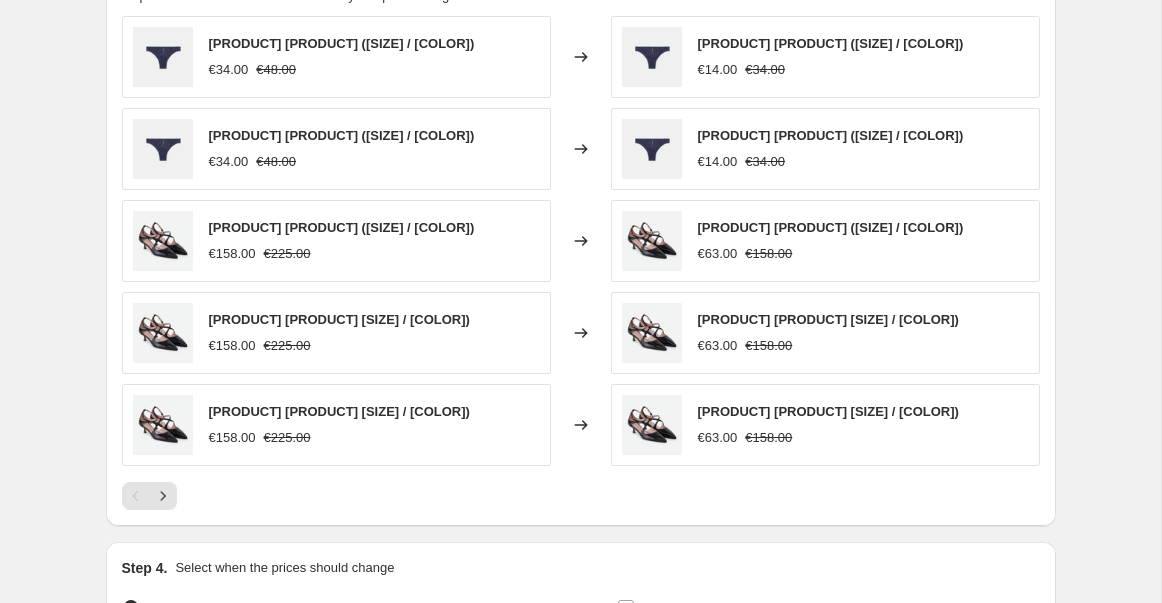 scroll, scrollTop: 1621, scrollLeft: 0, axis: vertical 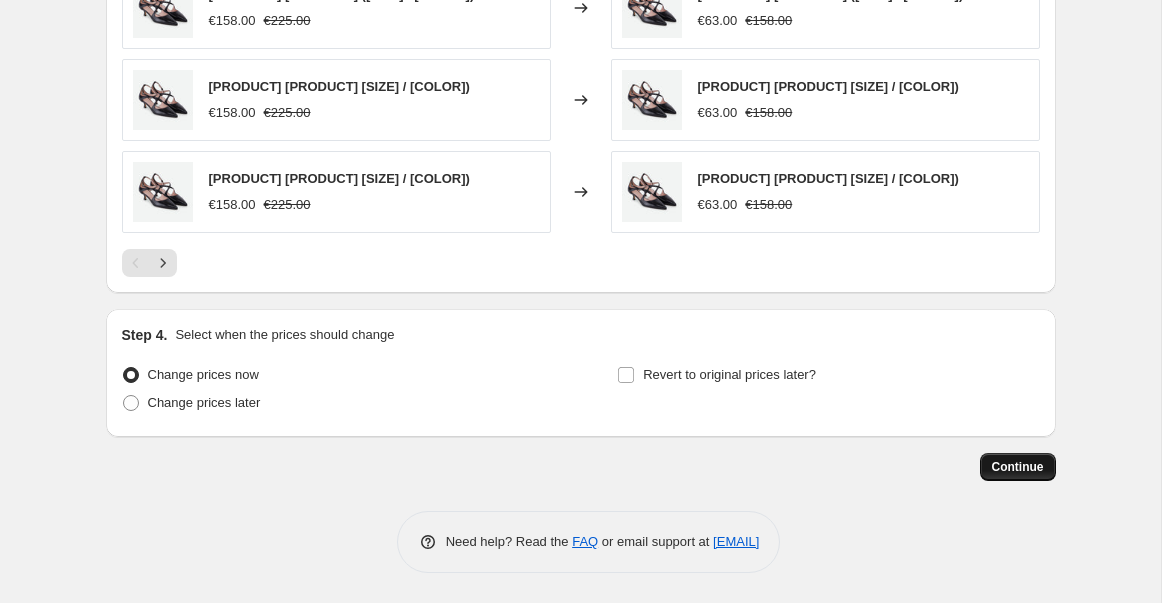 click on "Continue" at bounding box center (1018, 467) 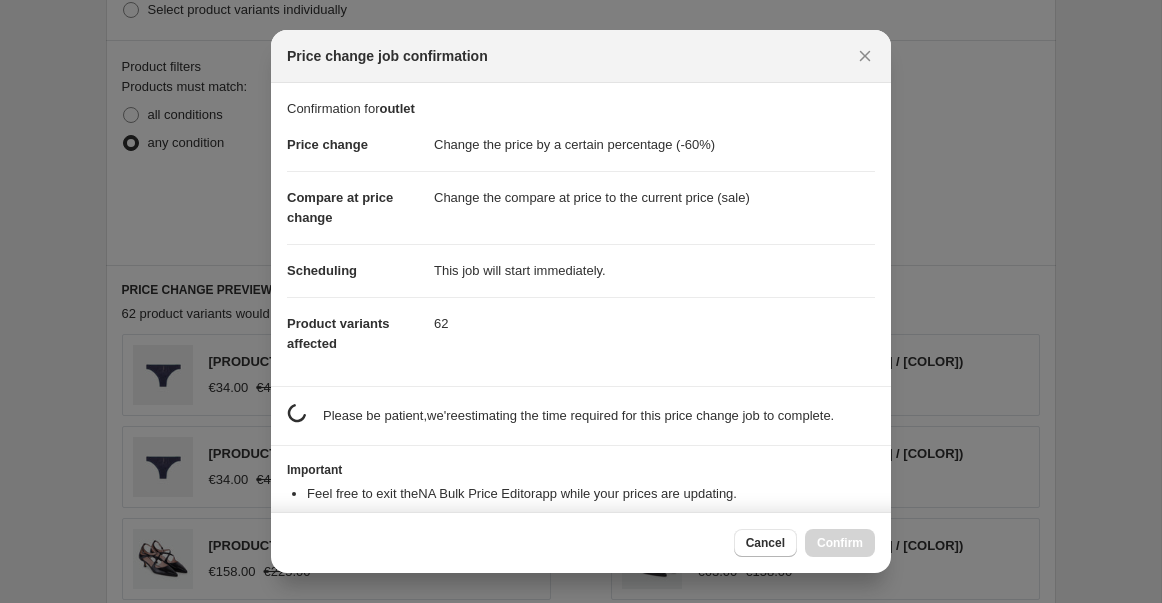 scroll, scrollTop: 1621, scrollLeft: 0, axis: vertical 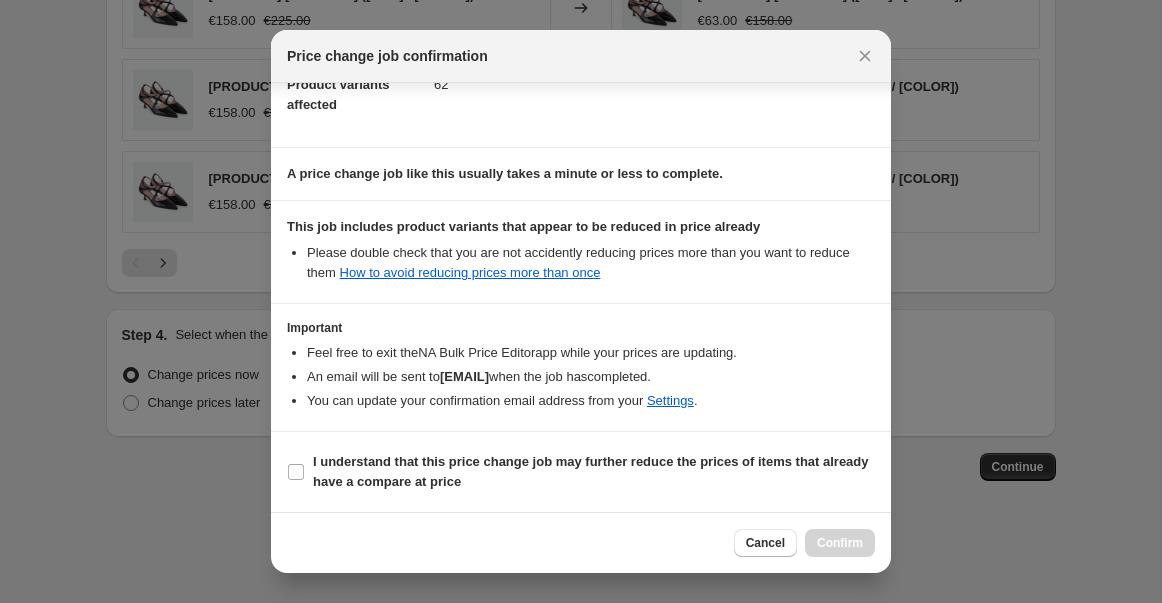click at bounding box center (581, 301) 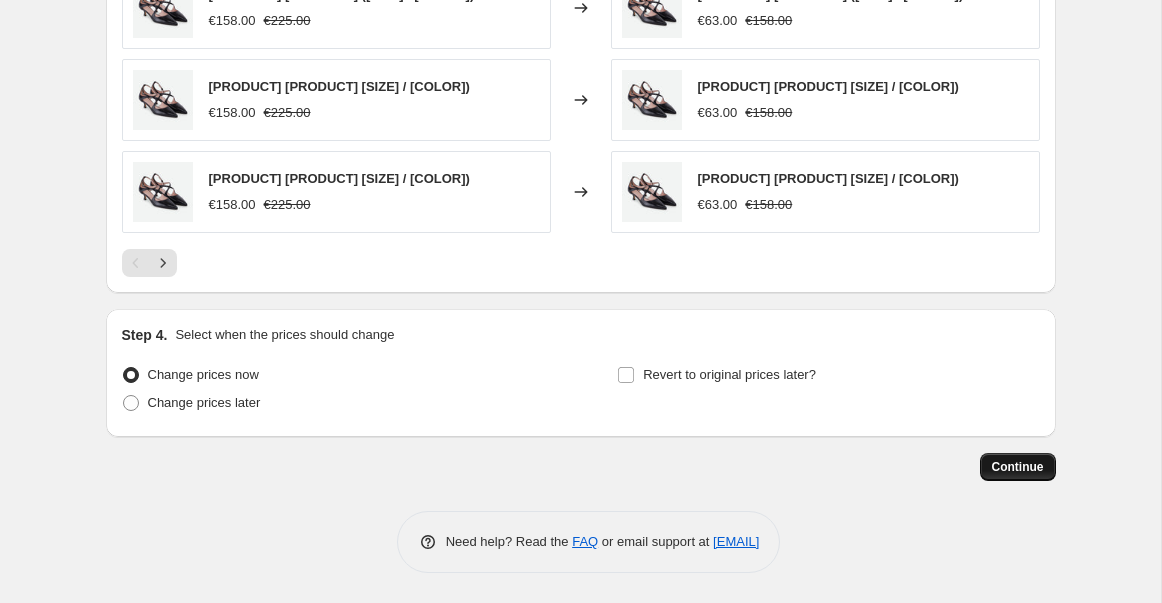 click on "Continue" at bounding box center (1018, 467) 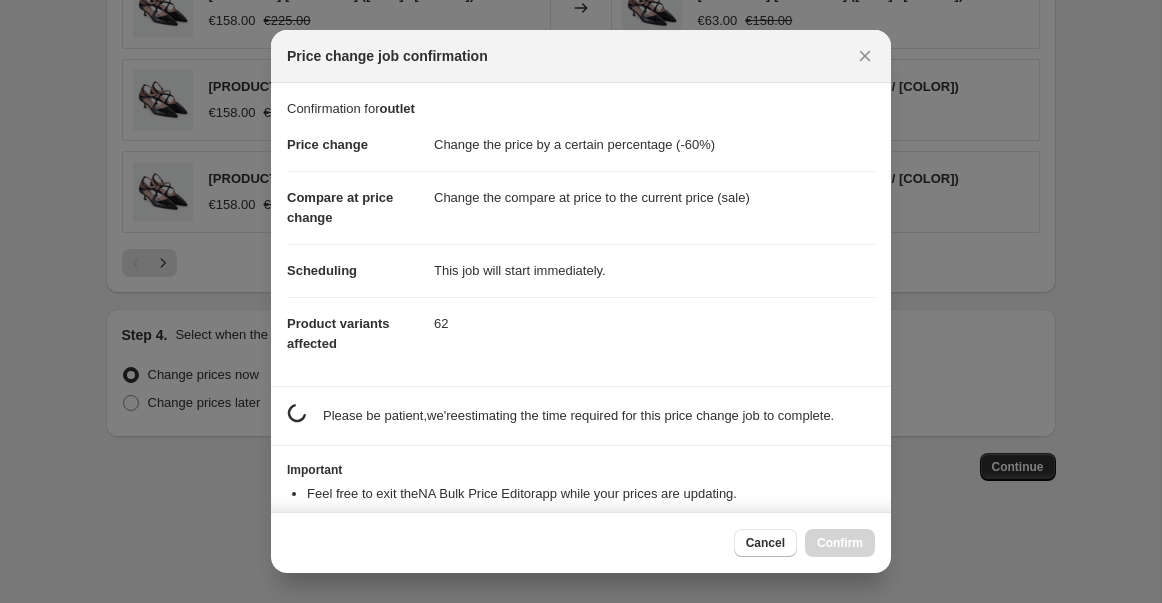 scroll, scrollTop: 239, scrollLeft: 0, axis: vertical 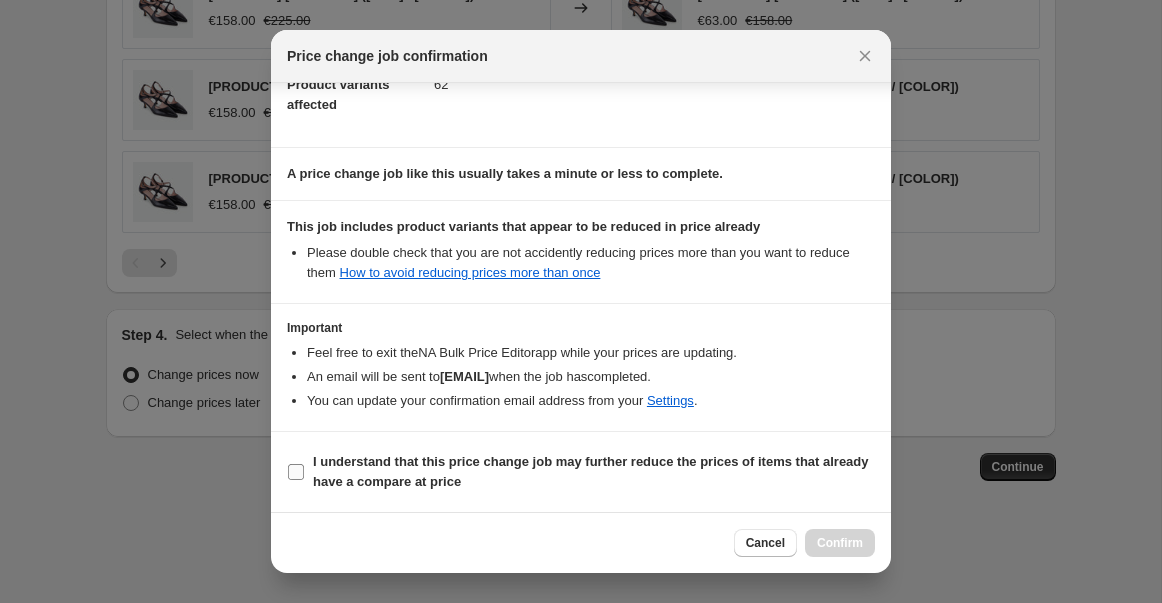 click on "I understand that this price change job may further reduce the prices of items that already have a compare at price" at bounding box center [296, 472] 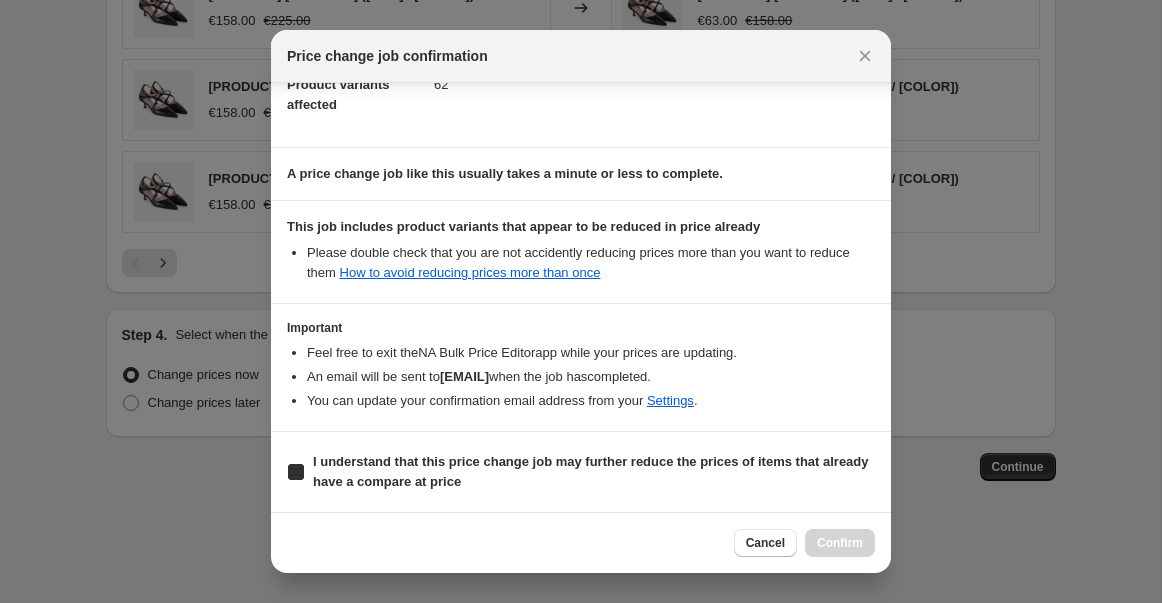 checkbox on "true" 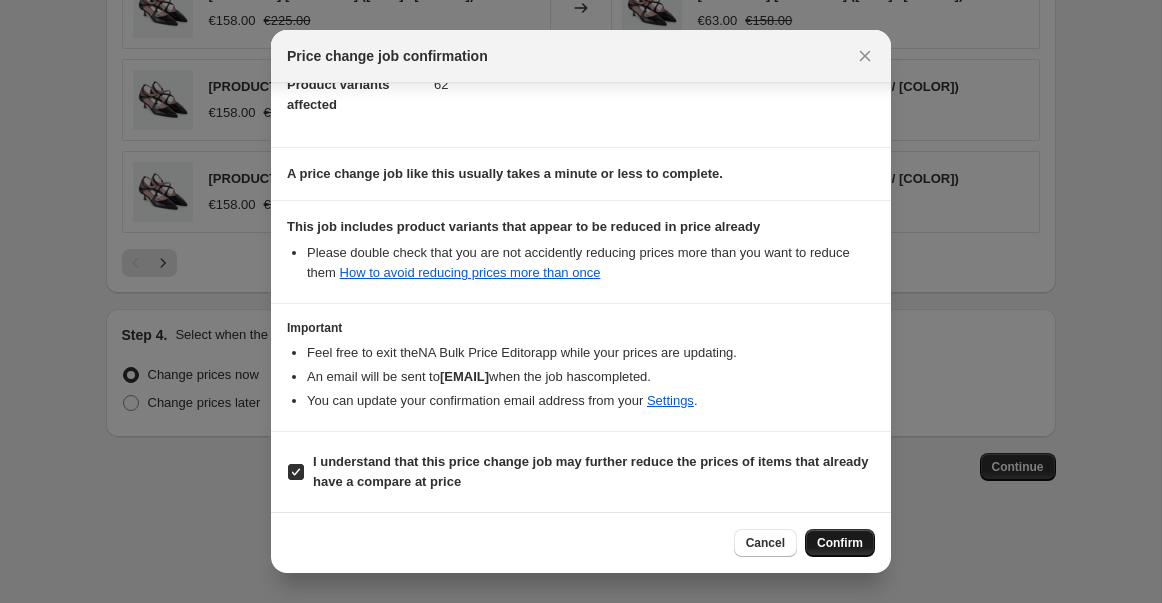 click on "Confirm" at bounding box center (840, 543) 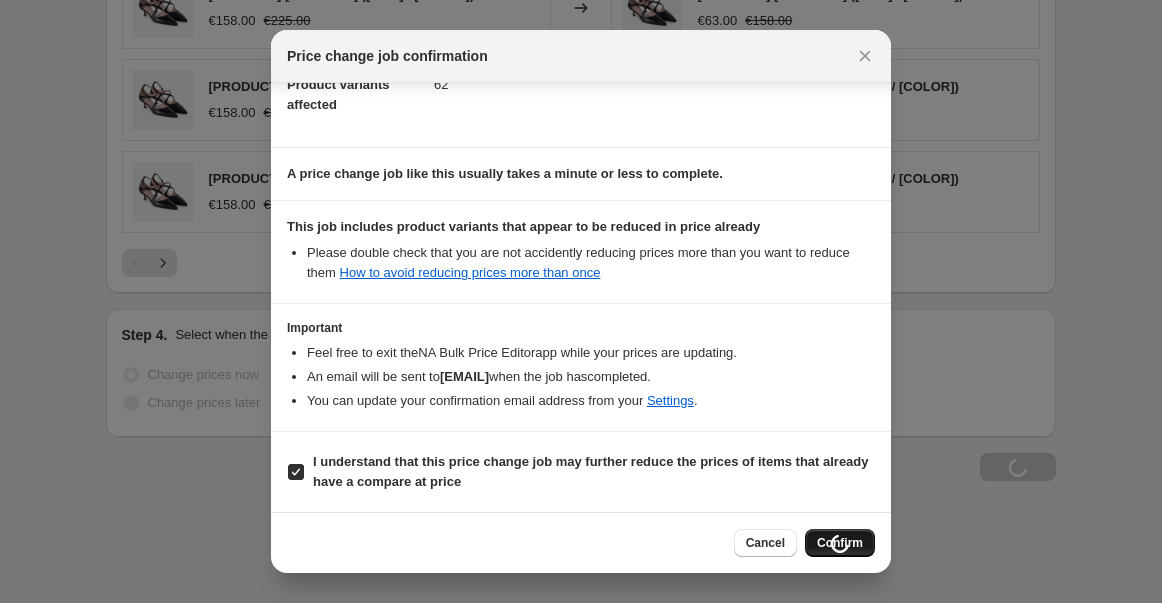 type on "outlet" 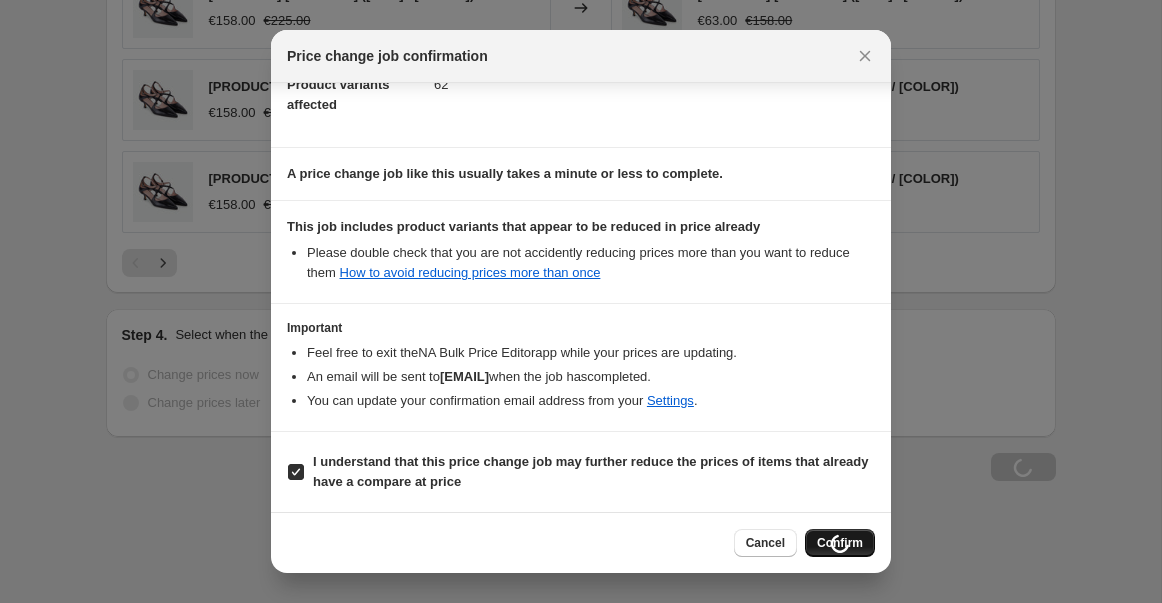 scroll, scrollTop: 1621, scrollLeft: 0, axis: vertical 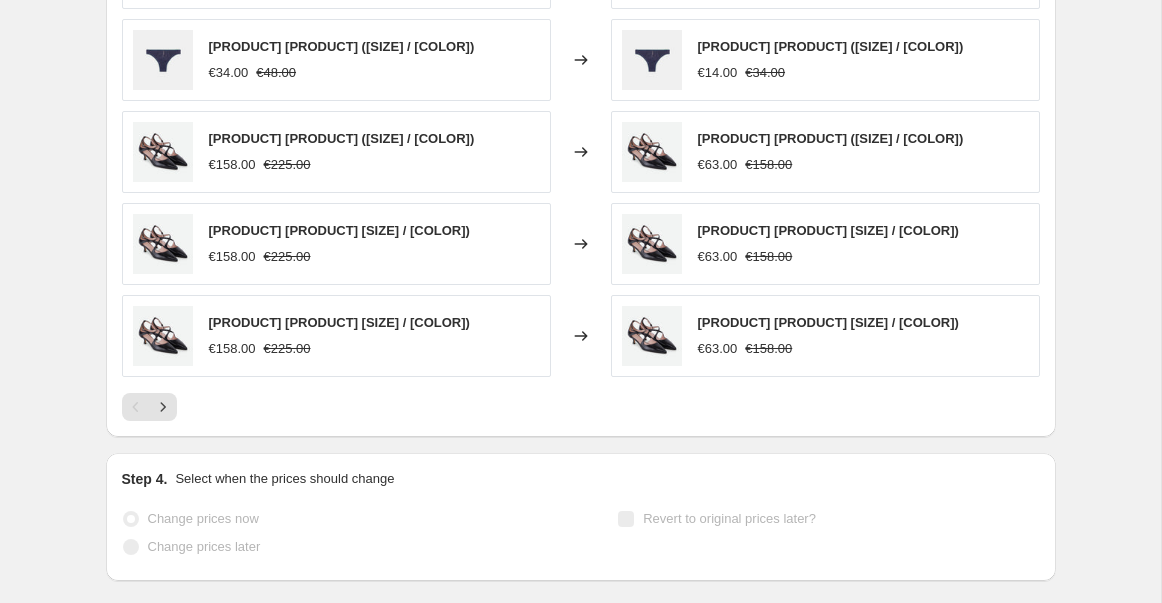 select on "percentage" 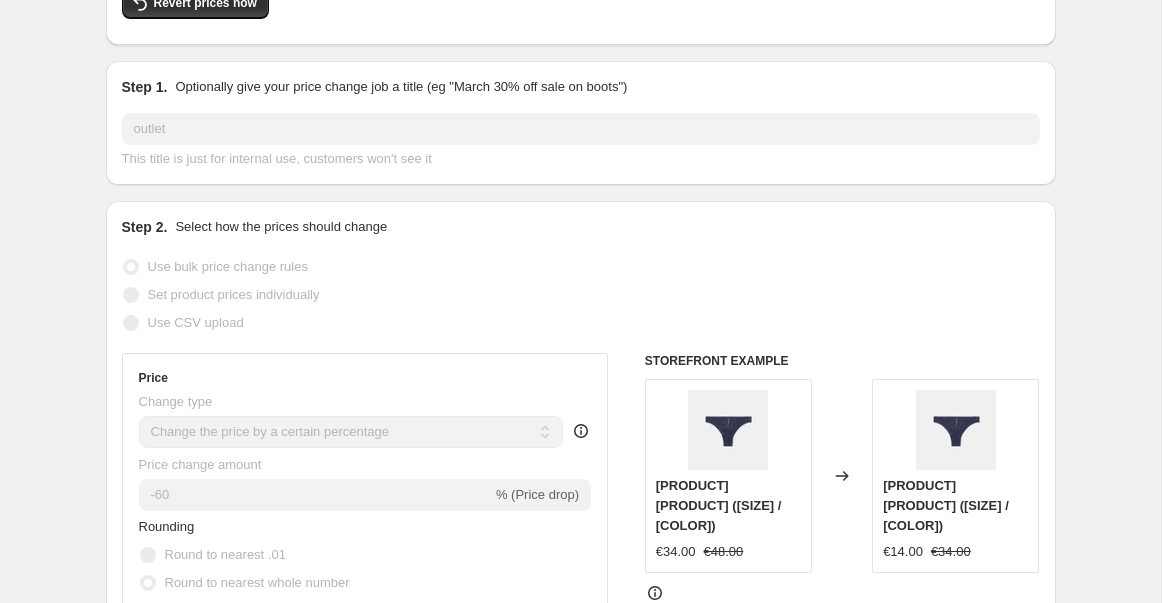 scroll, scrollTop: 0, scrollLeft: 0, axis: both 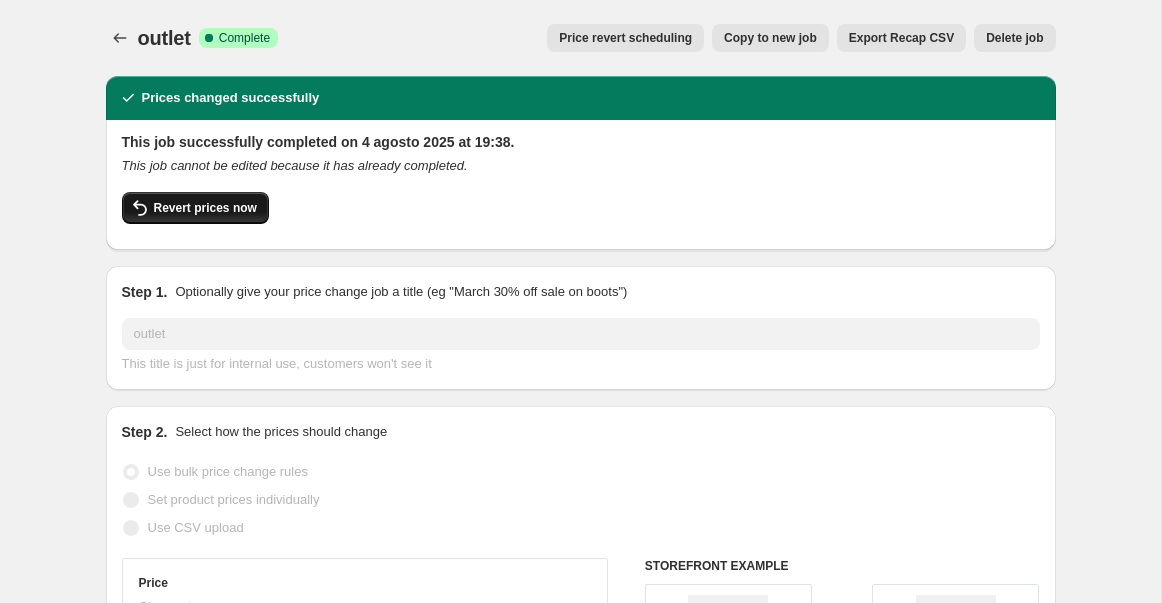 click on "Revert prices now" at bounding box center (205, 208) 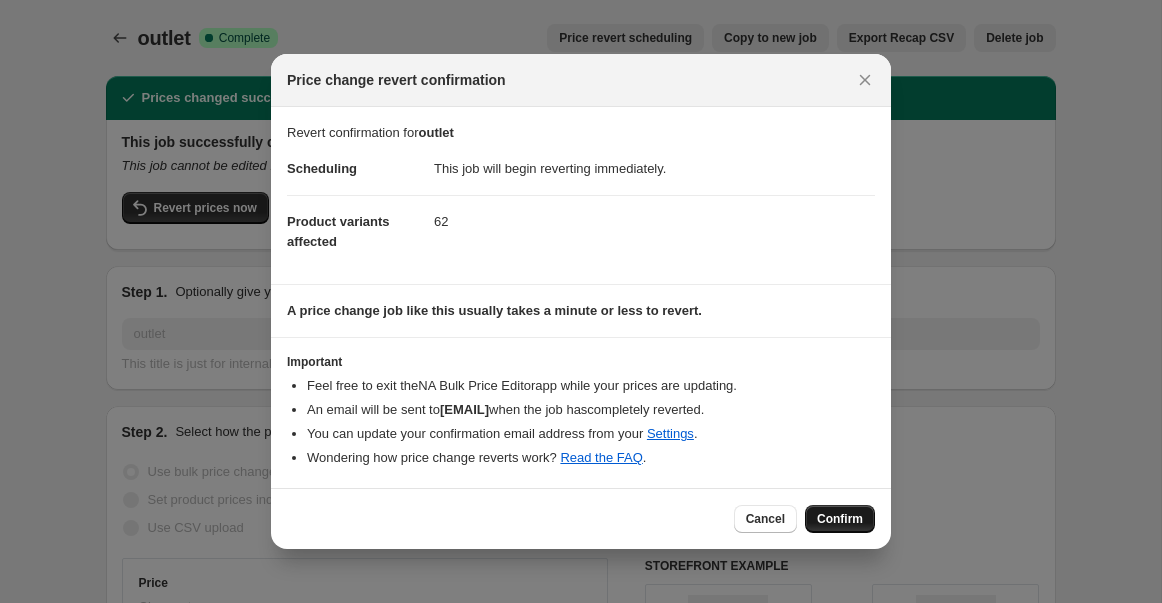 click on "Confirm" at bounding box center [840, 519] 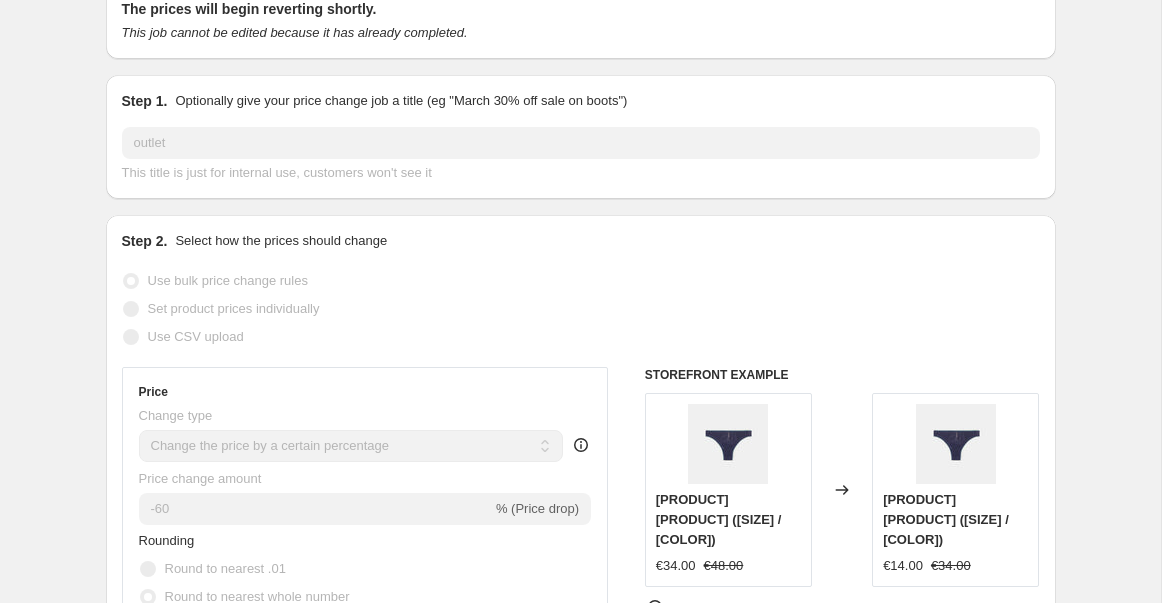 scroll, scrollTop: 96, scrollLeft: 0, axis: vertical 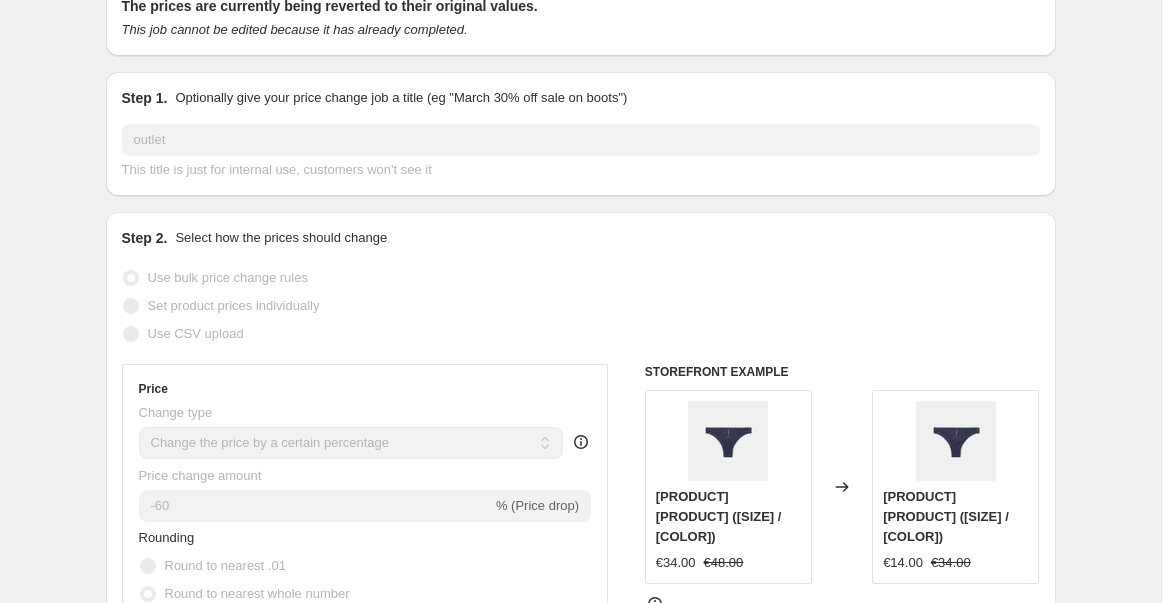 select on "percentage" 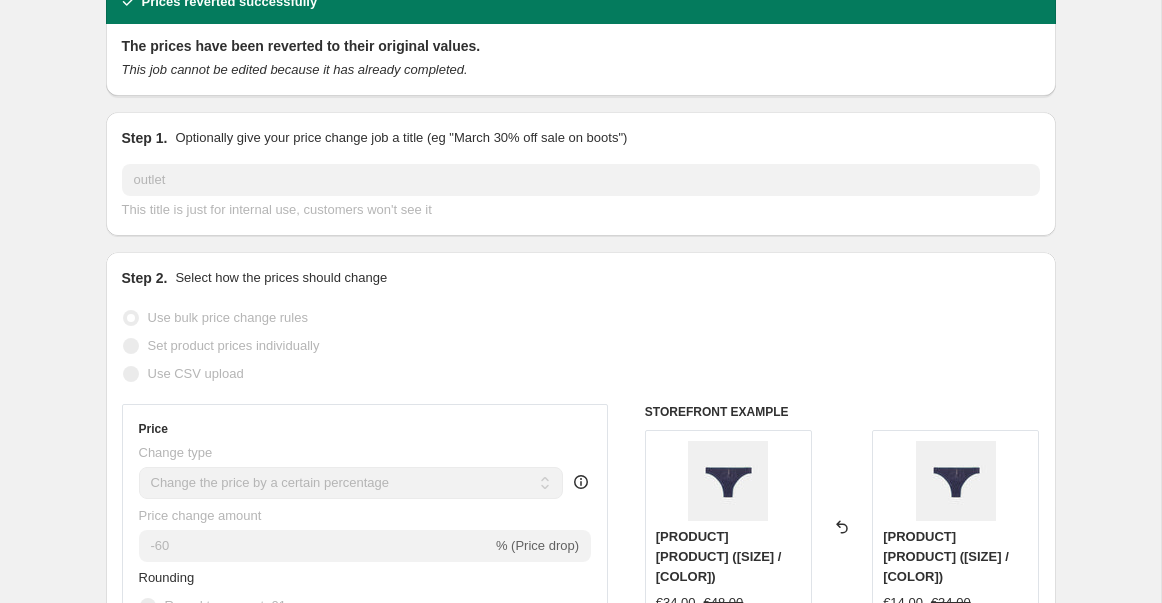 scroll, scrollTop: 0, scrollLeft: 0, axis: both 